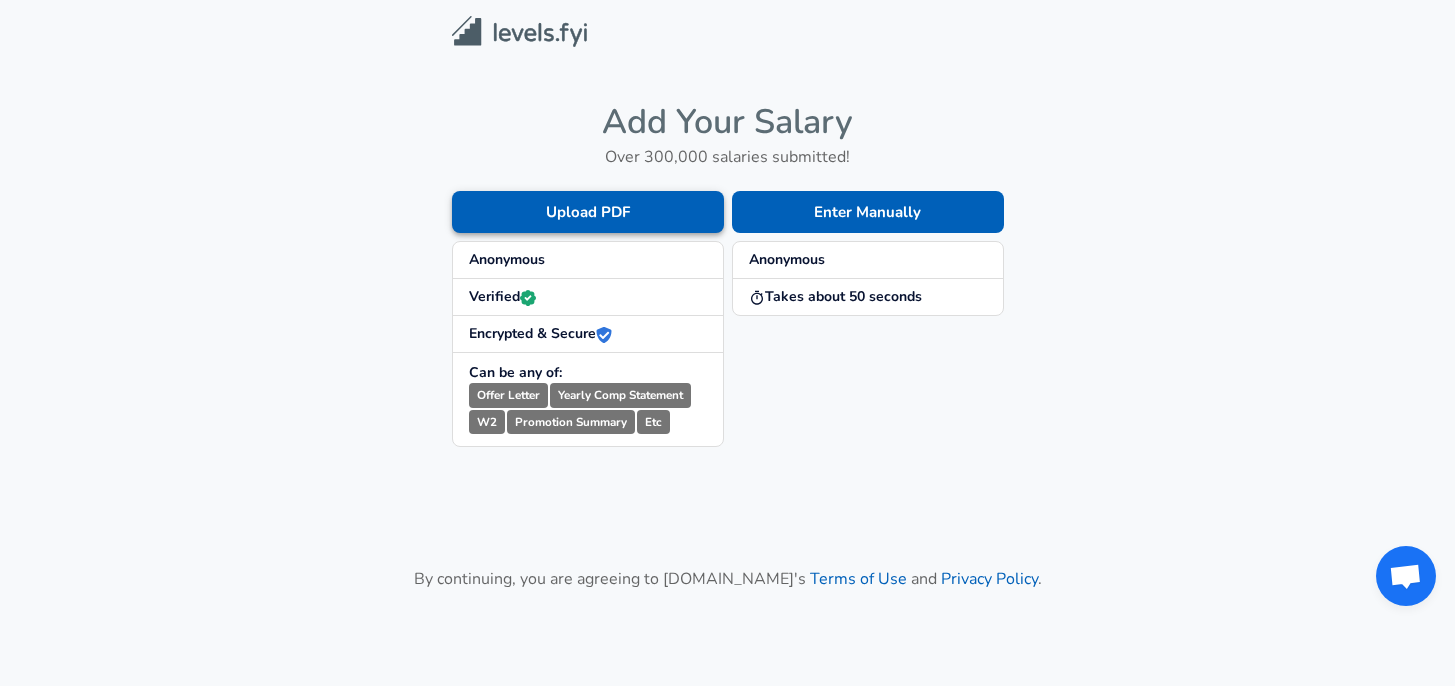 scroll, scrollTop: 0, scrollLeft: 0, axis: both 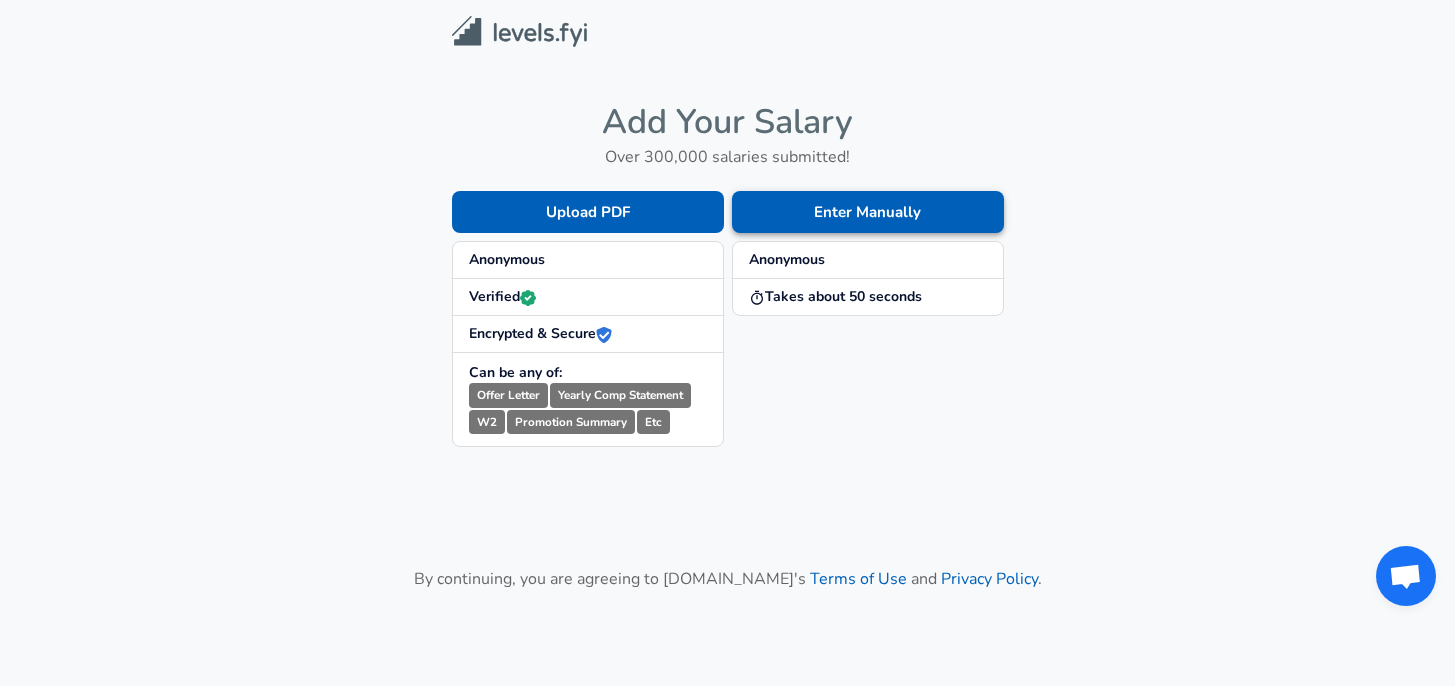 click on "Enter Manually" at bounding box center (868, 212) 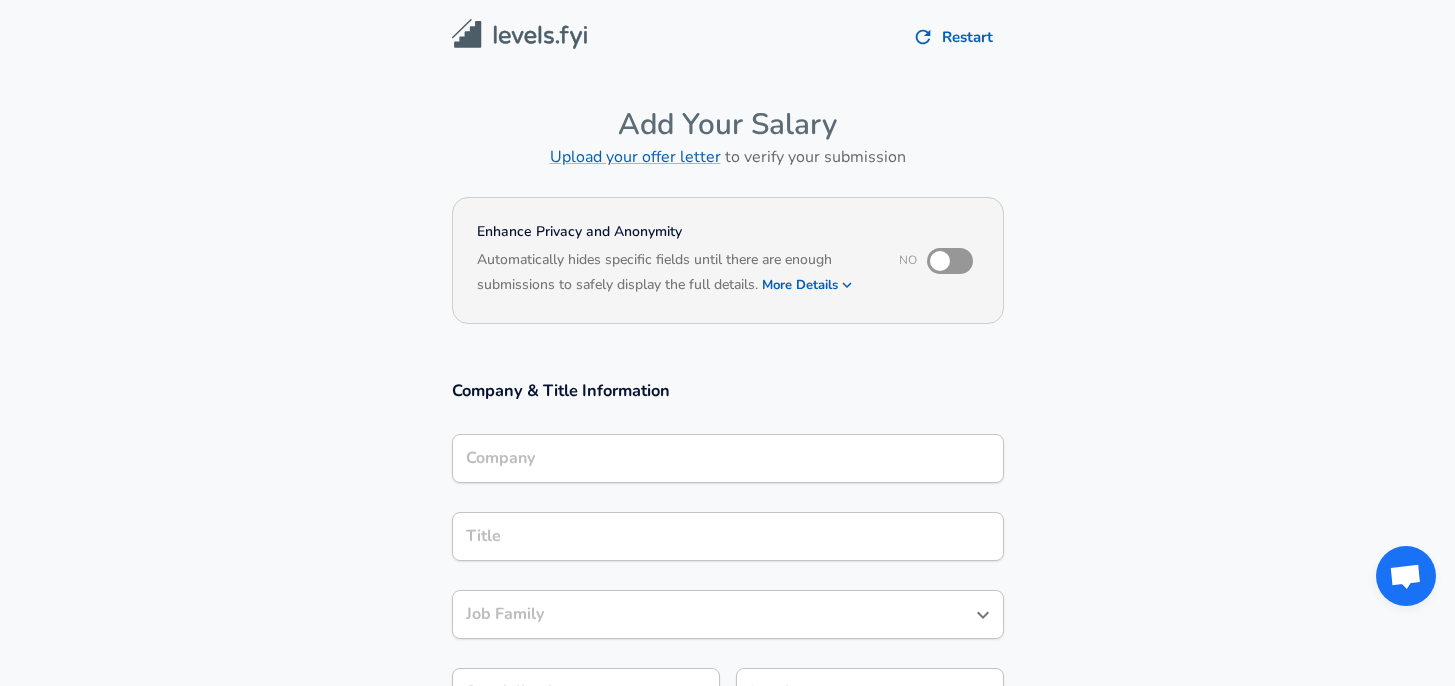 click on "Based on your submission and the data points that we have already collected, we will automatically hide and anonymize specific fields if there aren't enough data points to remain sufficiently anonymous." at bounding box center [728, 299] 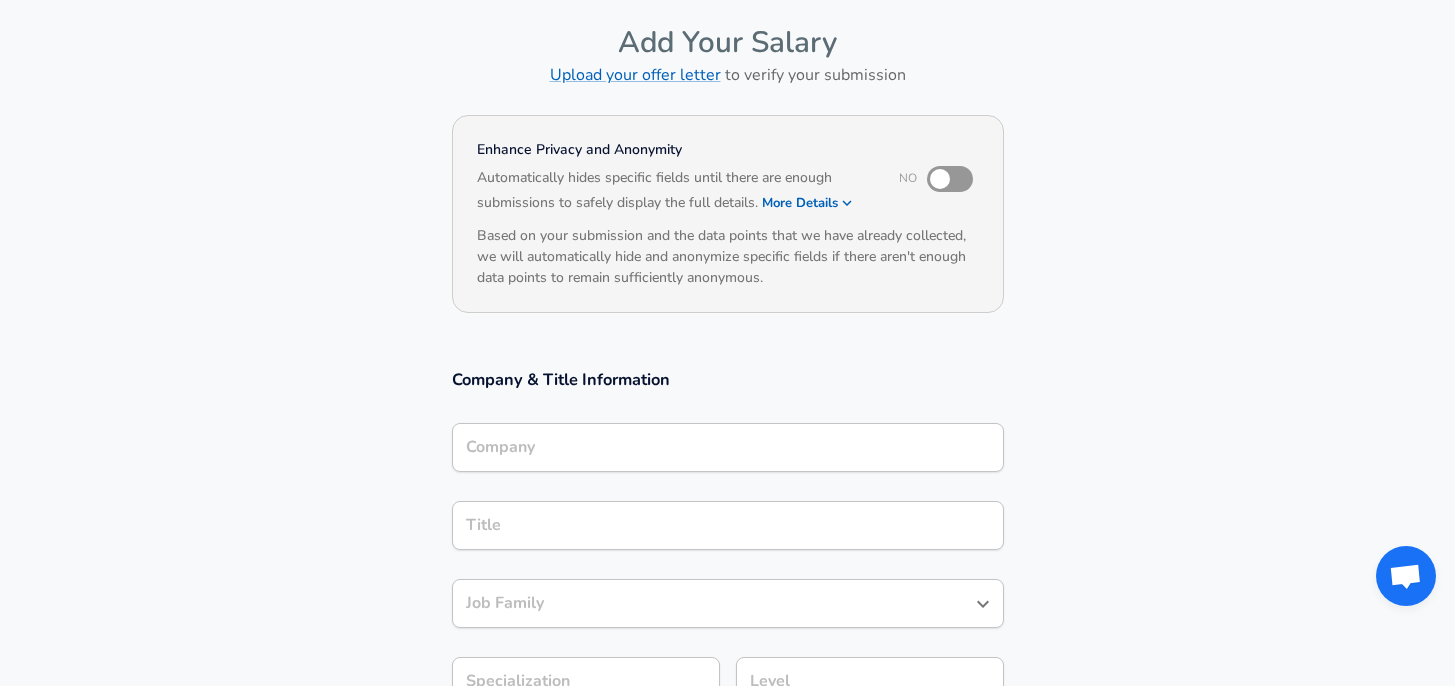 scroll, scrollTop: 77, scrollLeft: 0, axis: vertical 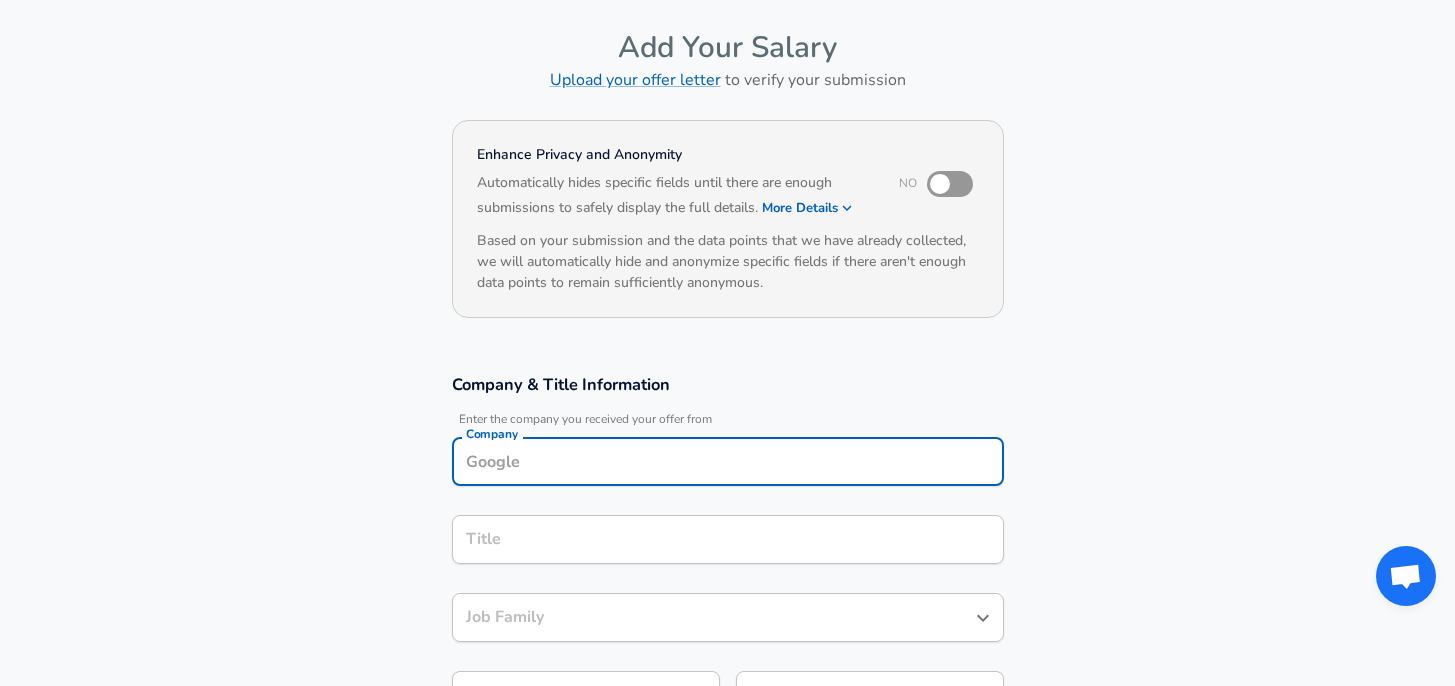 click on "Company" at bounding box center (728, 461) 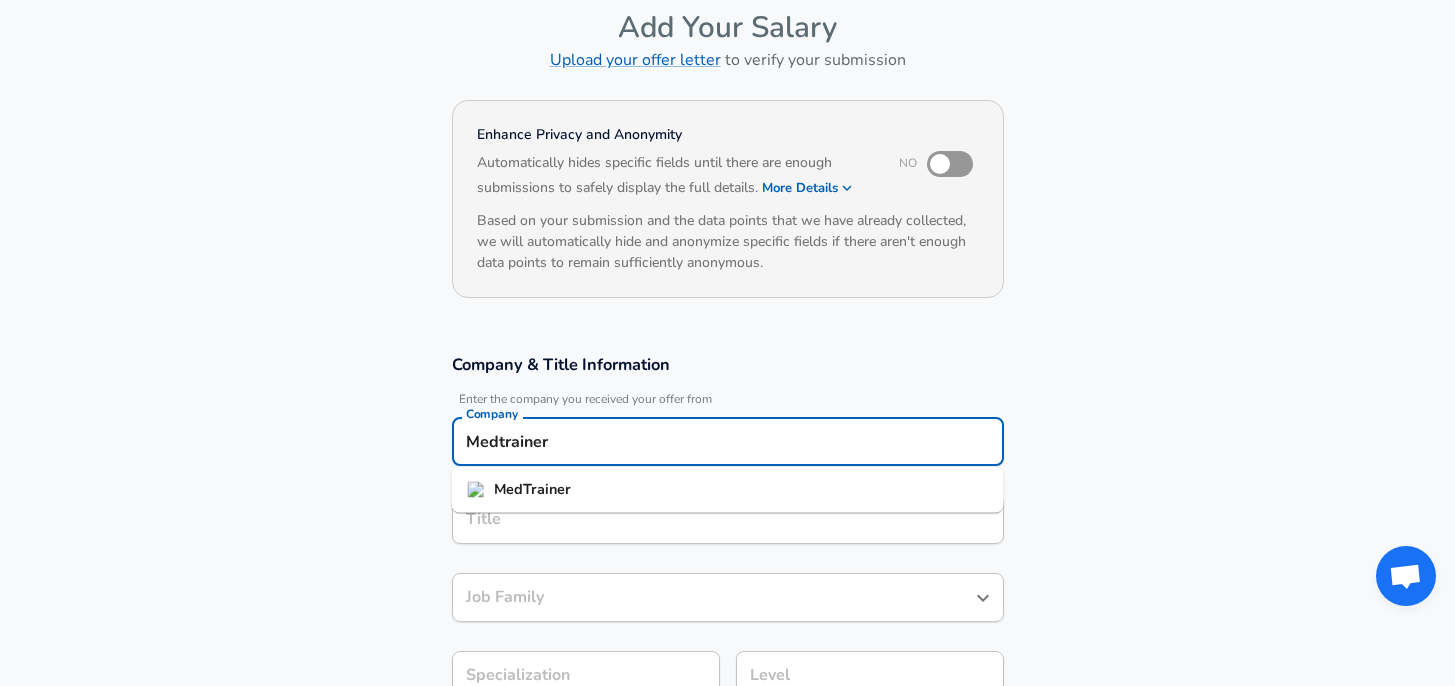 click on "MedTrainer" at bounding box center (728, 490) 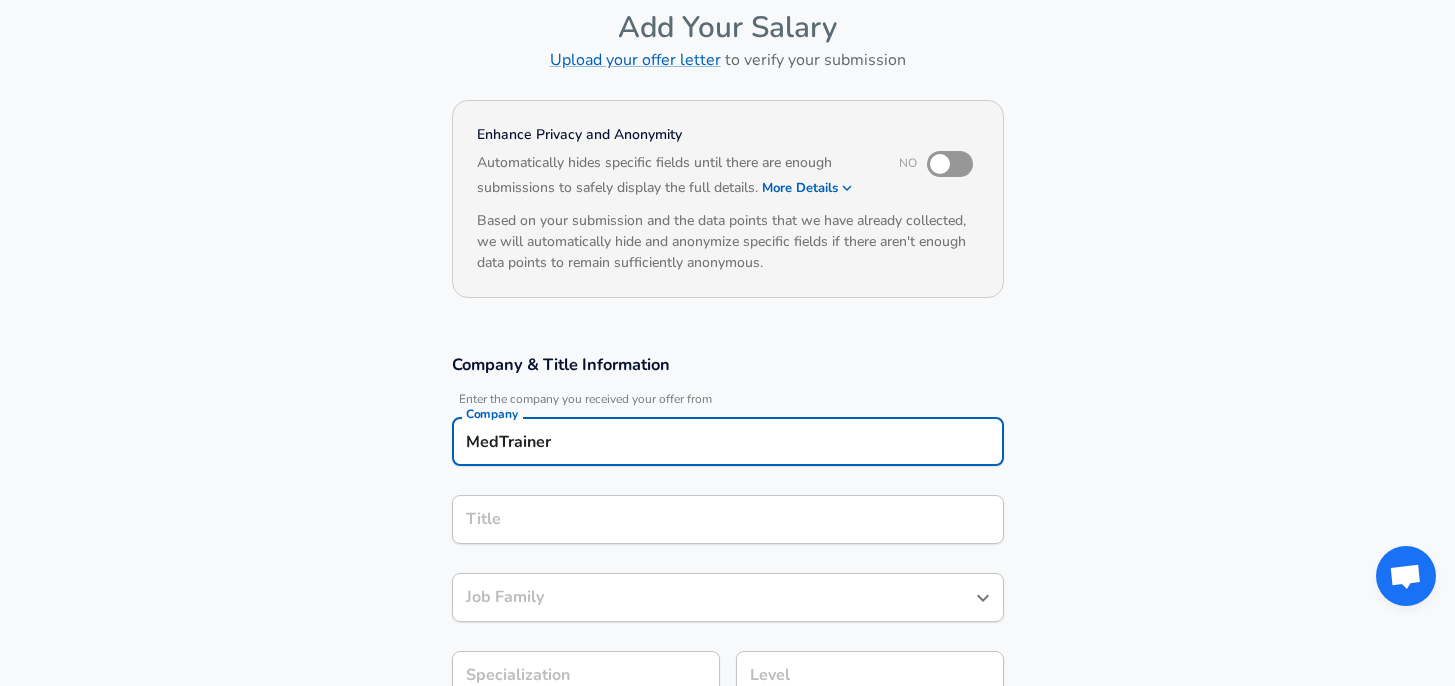type on "MedTrainer" 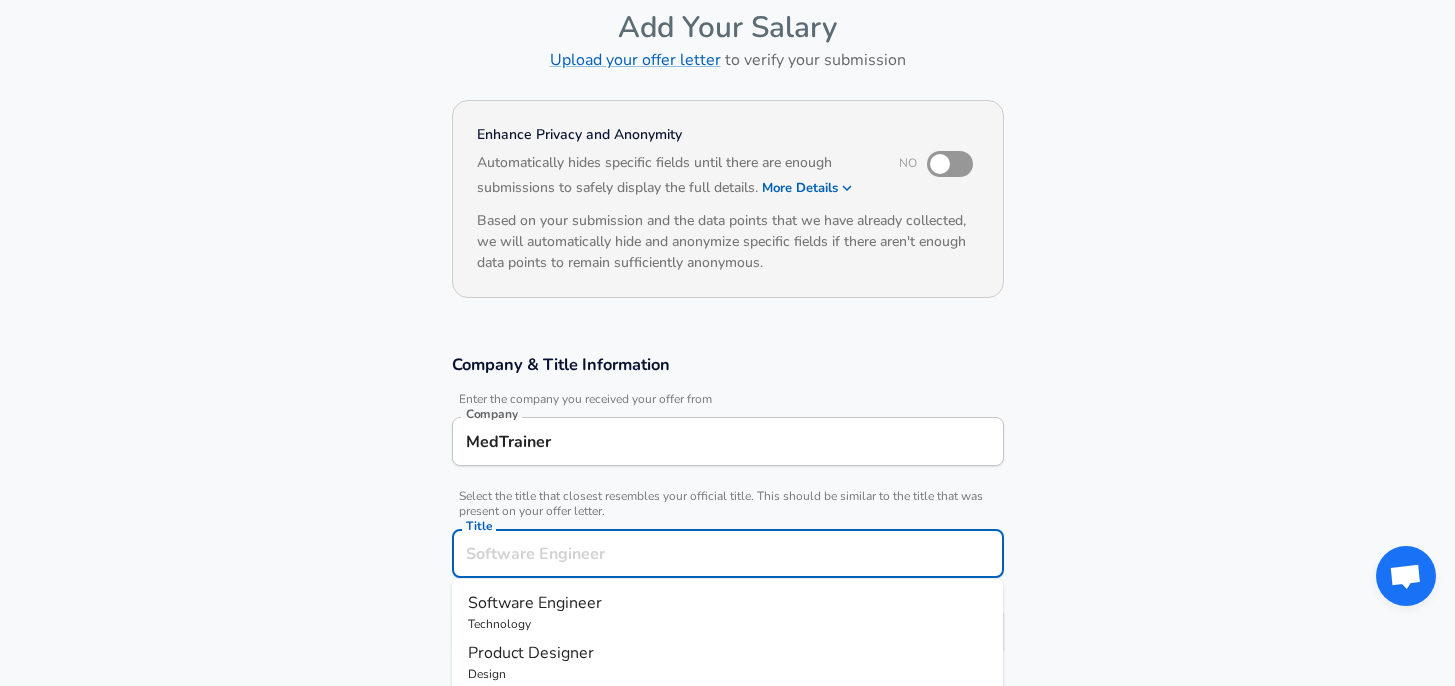 scroll, scrollTop: 137, scrollLeft: 0, axis: vertical 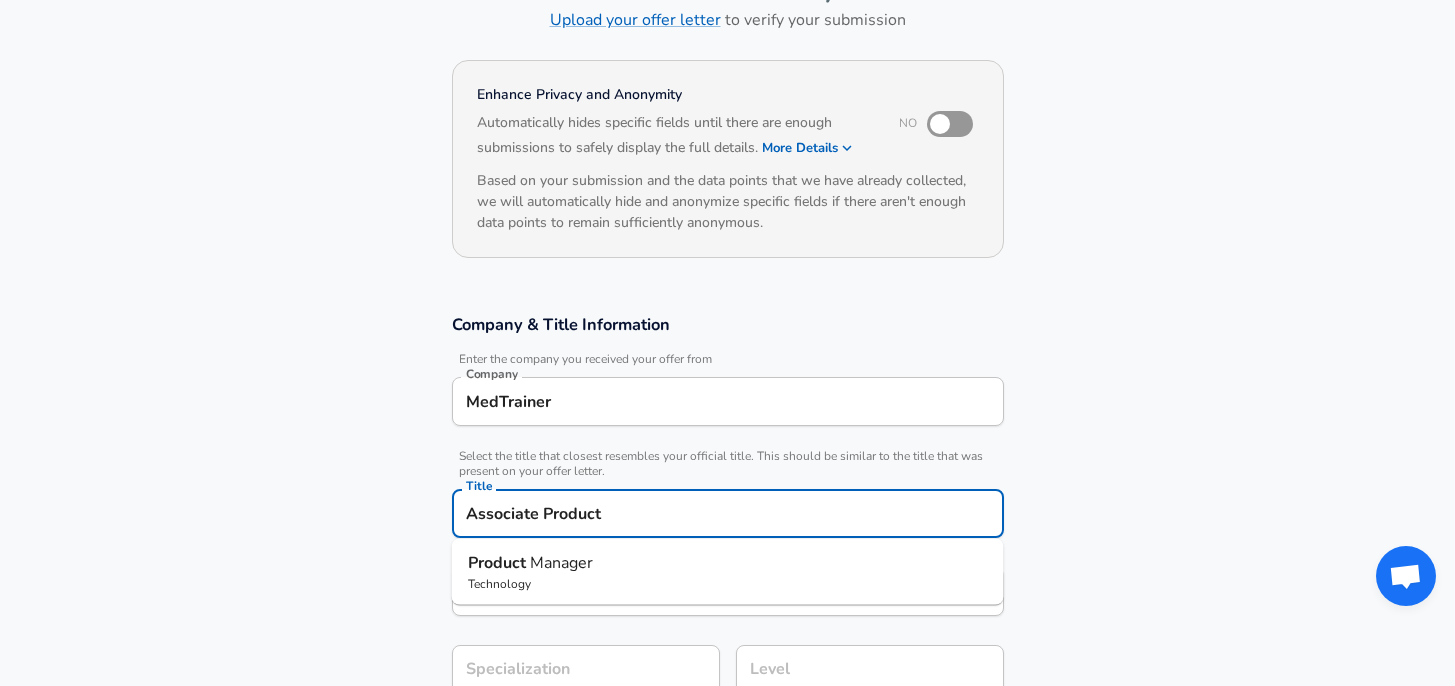click on "Product    Manager" at bounding box center (728, 563) 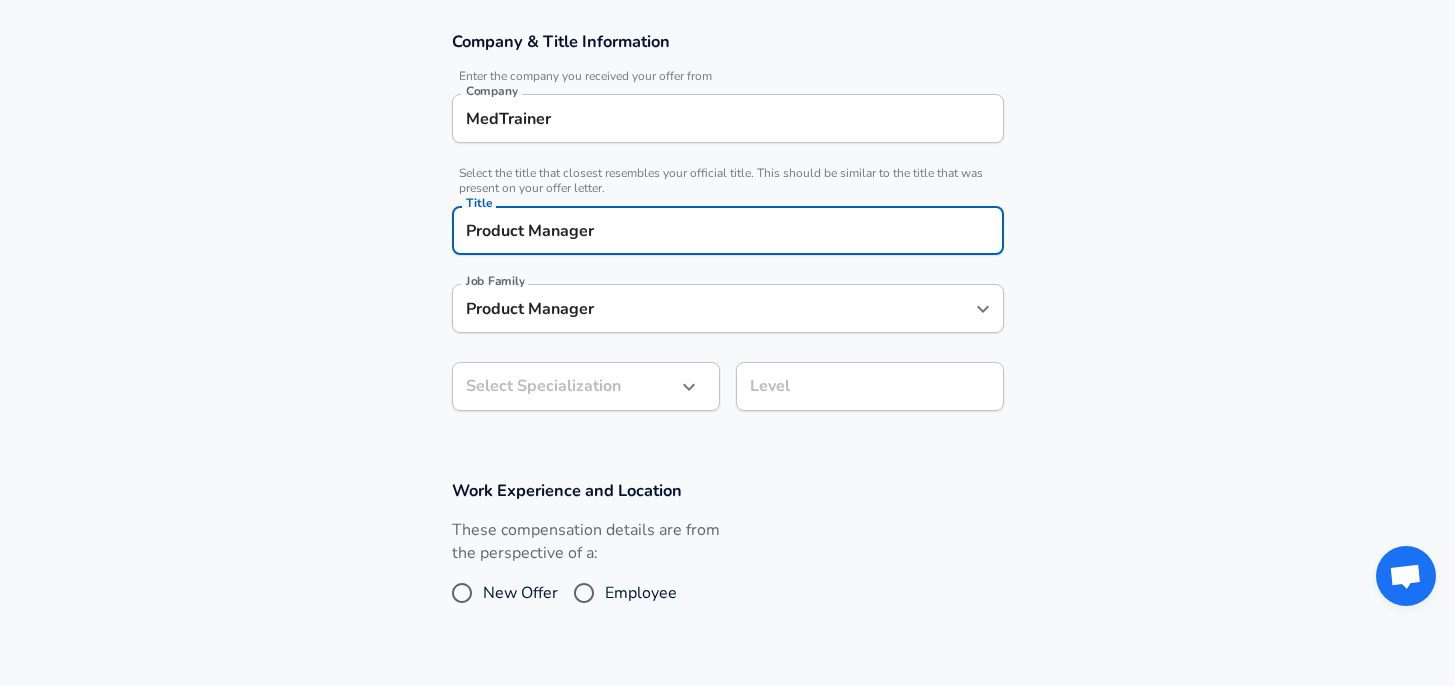 click on "Product Manager" at bounding box center [713, 308] 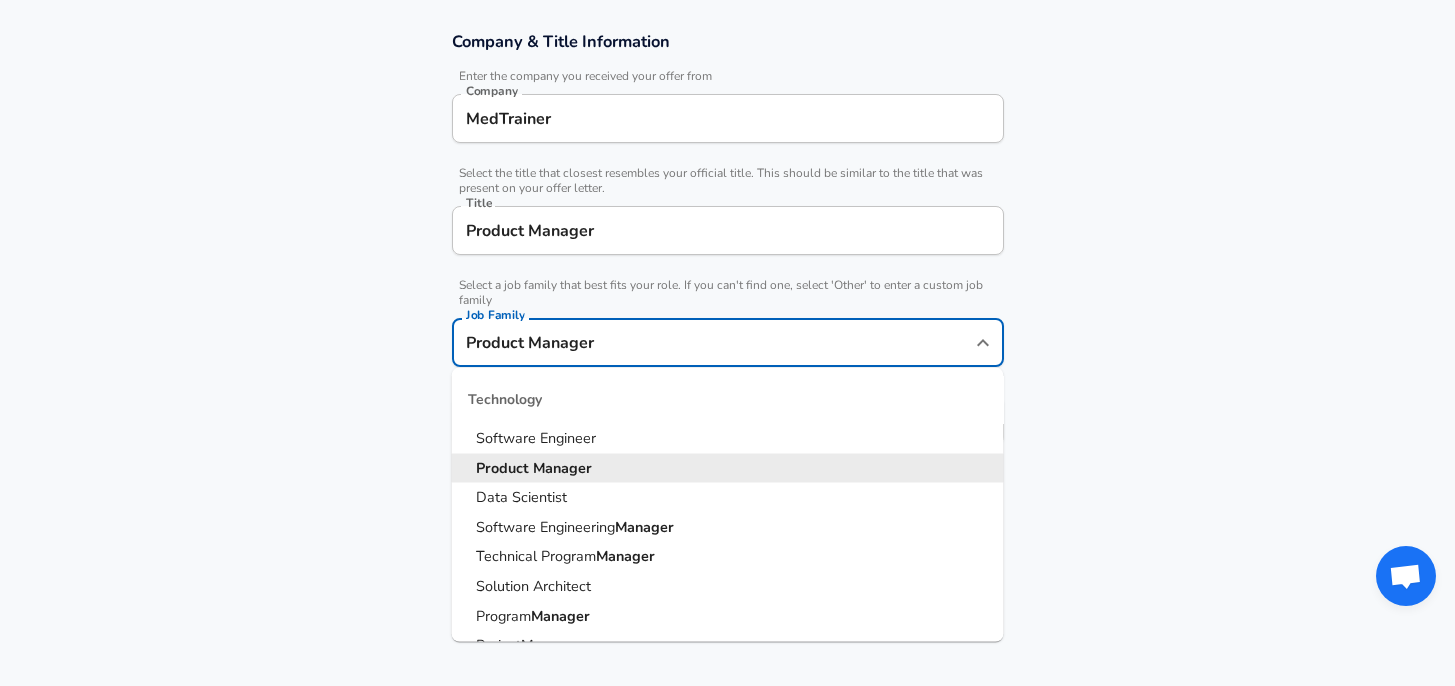 scroll, scrollTop: 460, scrollLeft: 0, axis: vertical 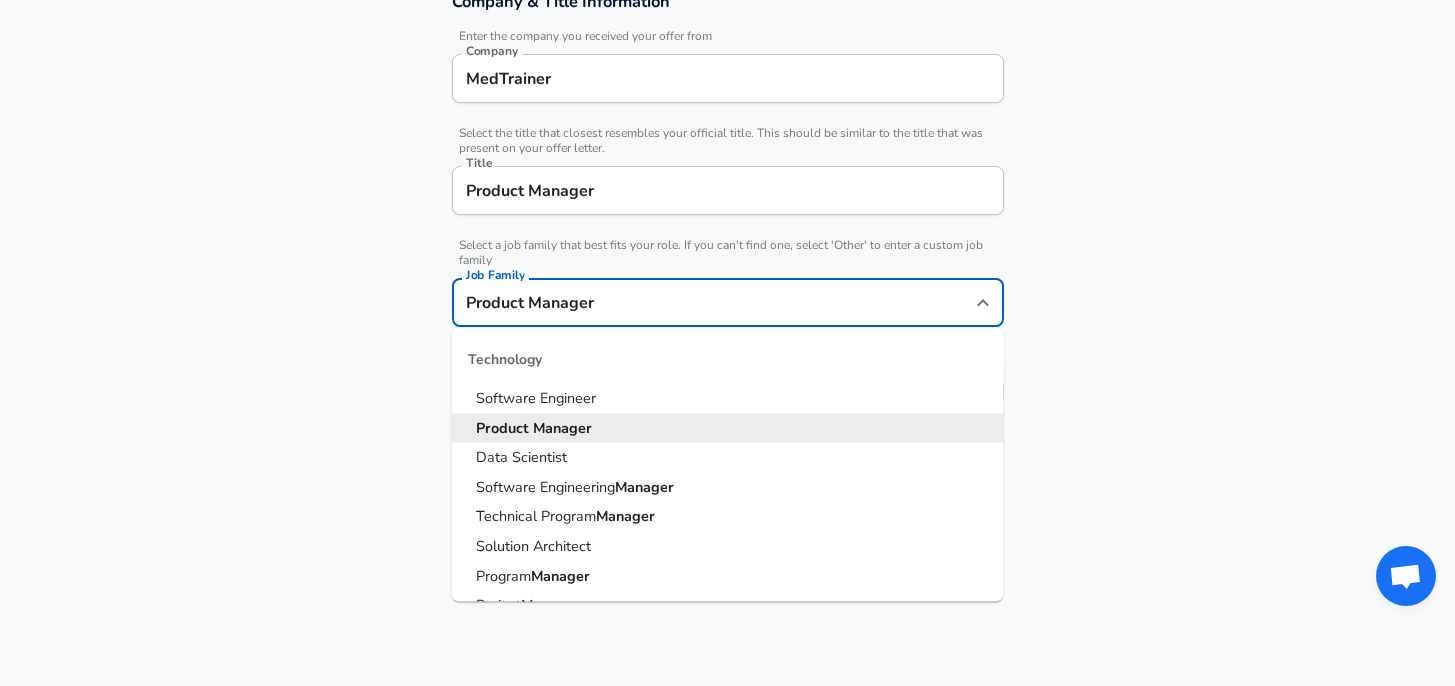 click on "Company & Title Information   Enter the company you received your offer from Company MedTrainer Company   Select the title that closest resembles your official title. This should be similar to the title that was present on your offer letter. Title Product Manager Title   Select a job family that best fits your role. If you can't find one, select 'Other' to enter a custom job family Job Family Product Manager Job Family Technology Software Engineer Product     Manager Data Scientist Software Engineering  Manager Technical Program  Manager Solution Architect Program  Manager Project  Manager Data Science  Manager Technical Writer Engineering Biomedical Engineer Civil Engineer Hardware Engineer Mechanical Engineer Geological Engineer Electrical Engineer Controls Engineer Chemical Engineer Aerospace Engineer Materials Engineer Optical Engineer MEP Engineer Prompt Engineer Business Management Consultant Business Development Sales Sales Legal Legal Sales Sales Engineer Legal Regulatory Affairs Sales Design Product" at bounding box center [727, 208] 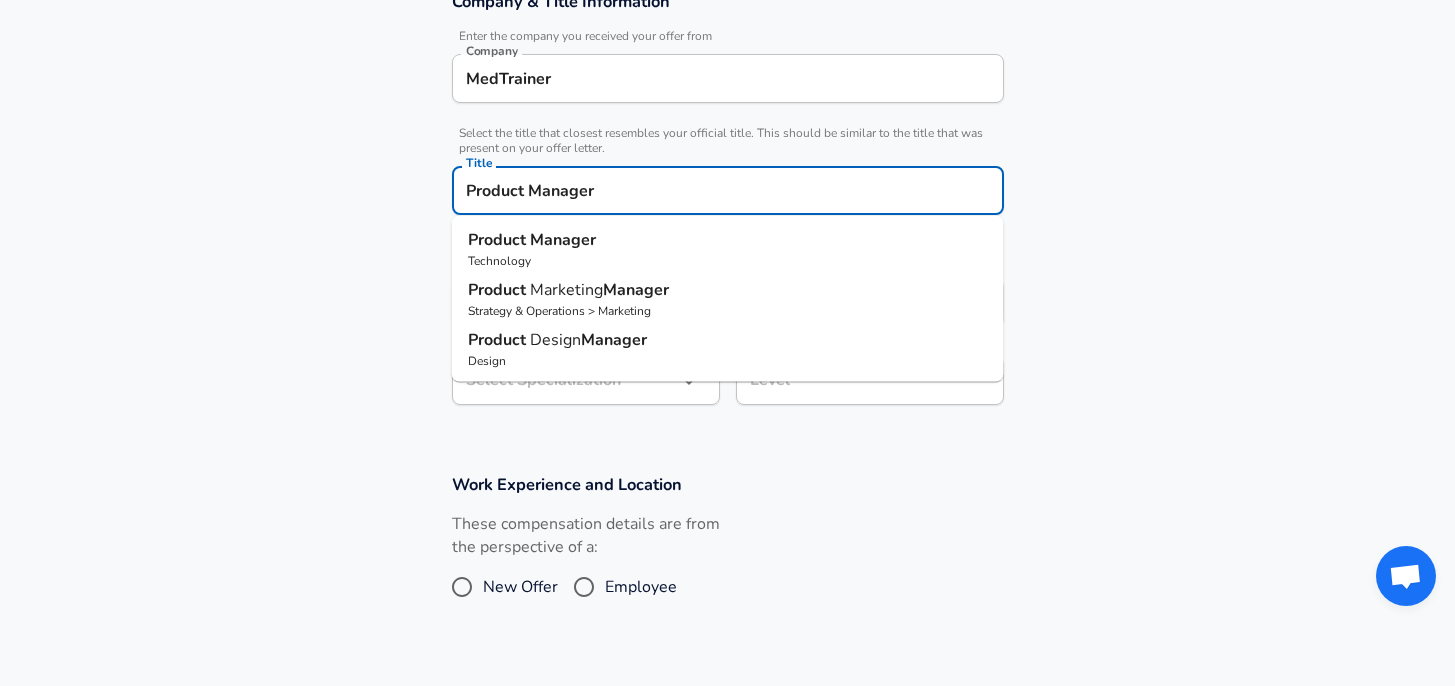 click on "Product Manager" at bounding box center (728, 190) 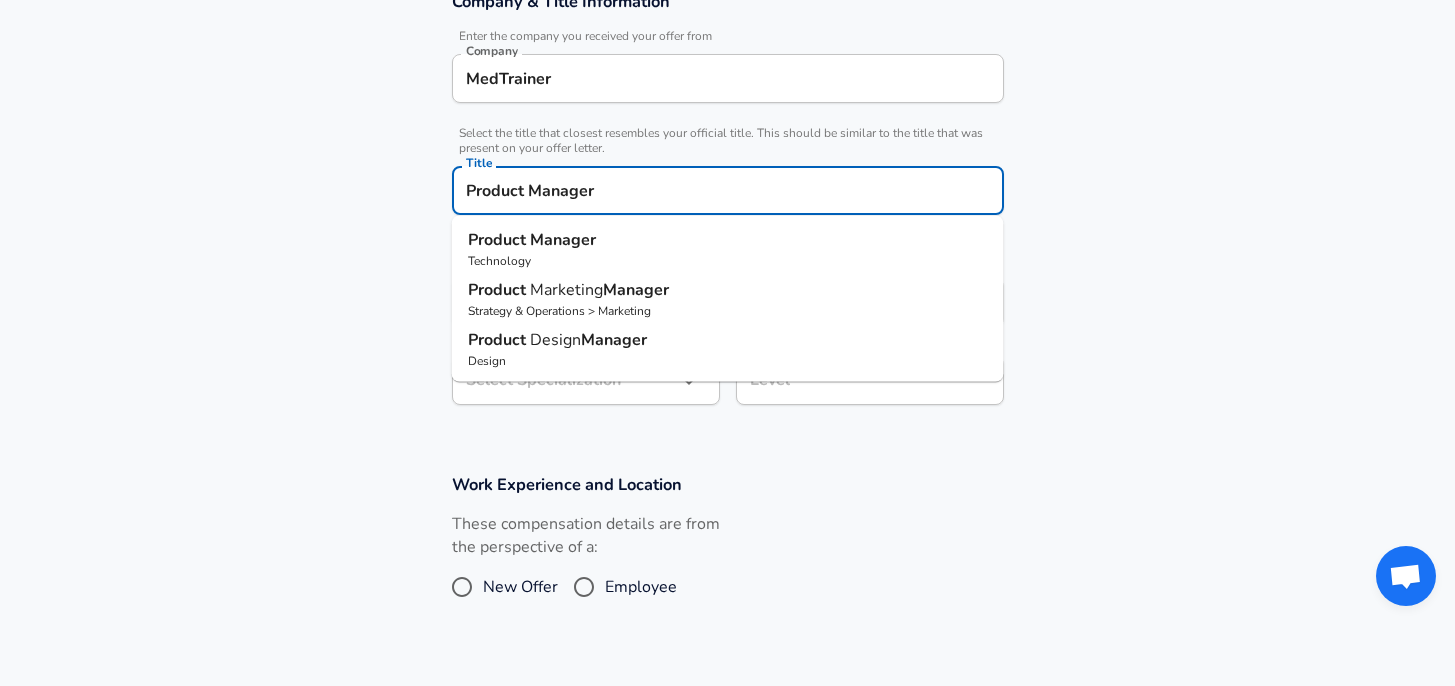 click on "Company & Title Information   Enter the company you received your offer from Company MedTrainer Company   Select the title that closest resembles your official title. This should be similar to the title that was present on your offer letter. Title Product Manager Title Product     Manager Technology Product    Marketing  Manager Strategy & Operations > Marketing Product    Design  Manager Design   Select a job family that best fits your role. If you can't find one, select 'Other' to enter a custom job family Job Family Product Manager Job Family Select Specialization ​ Select Specialization Level Level" at bounding box center [727, 208] 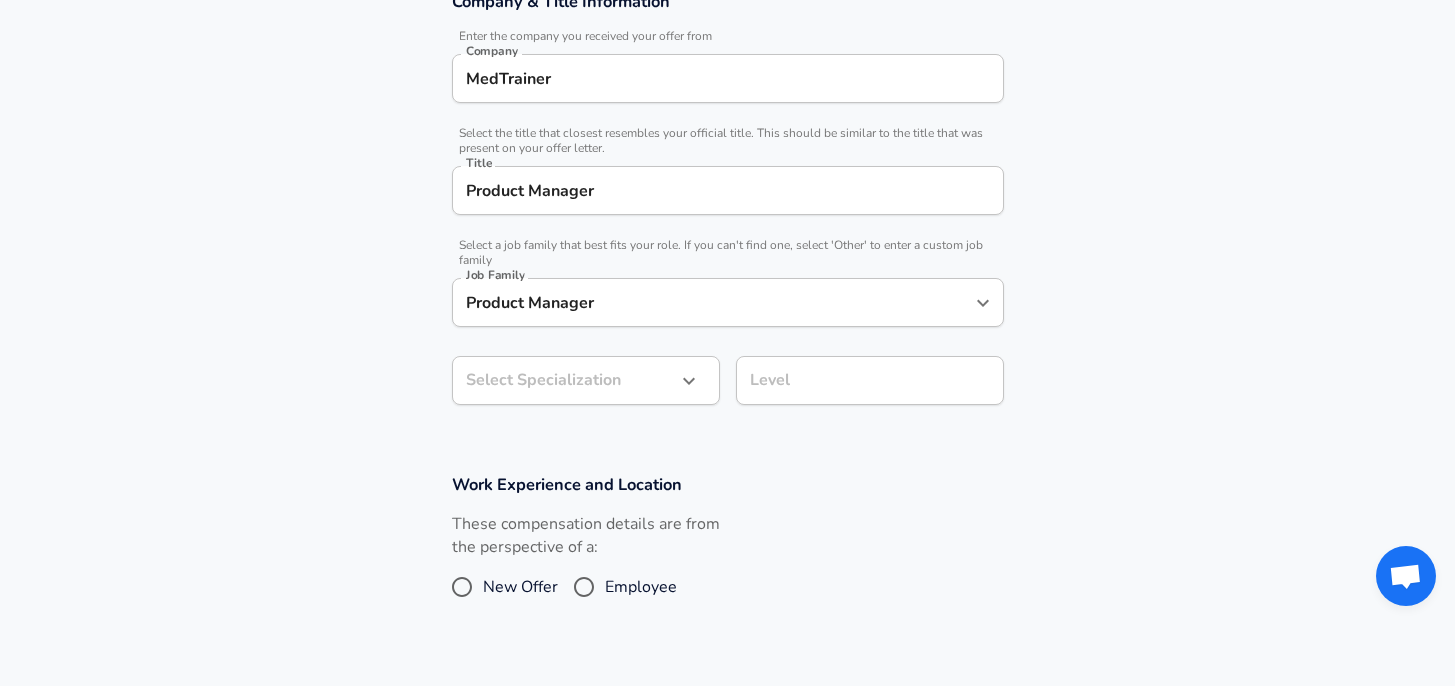 click on "Company & Title Information   Enter the company you received your offer from Company MedTrainer Company   Select the title that closest resembles your official title. This should be similar to the title that was present on your offer letter. Title Product Manager Title   Select a job family that best fits your role. If you can't find one, select 'Other' to enter a custom job family Job Family Product Manager Job Family Select Specialization ​ Select Specialization Level Level" at bounding box center [728, 204] 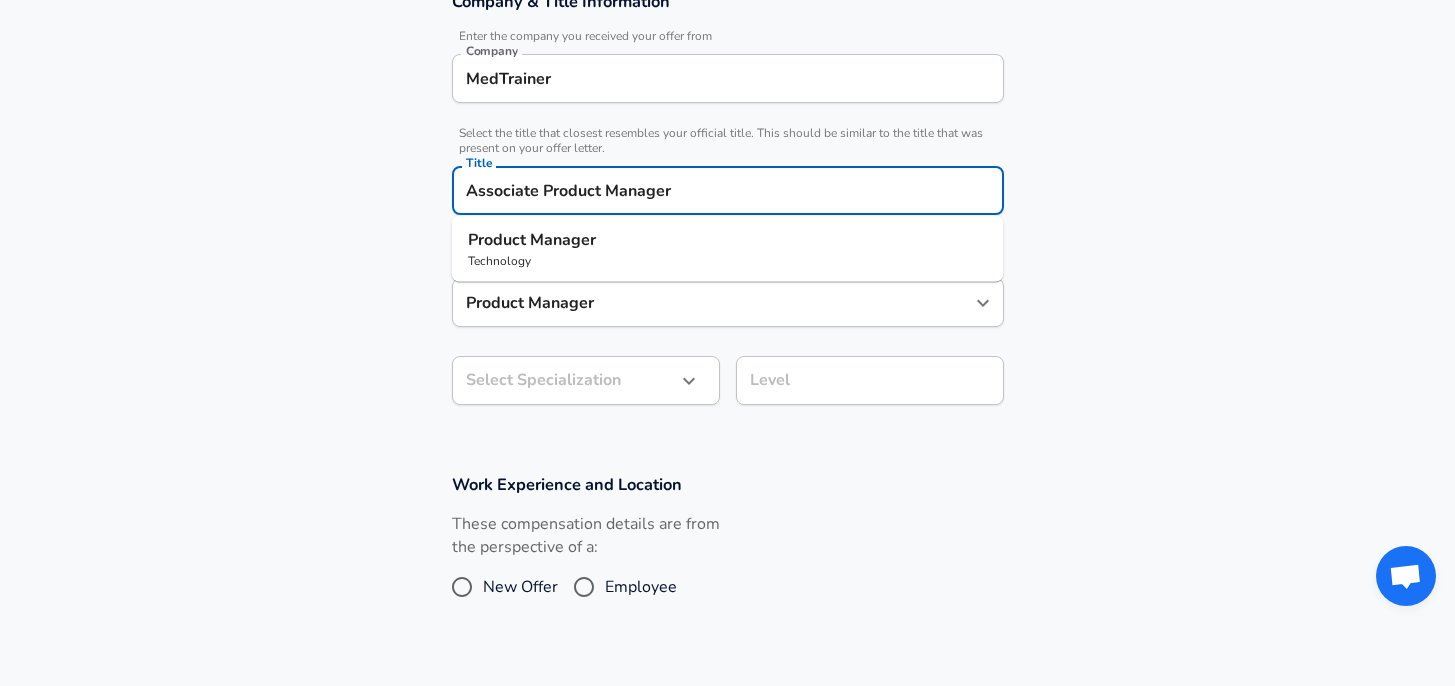 type on "Associate Product Manager" 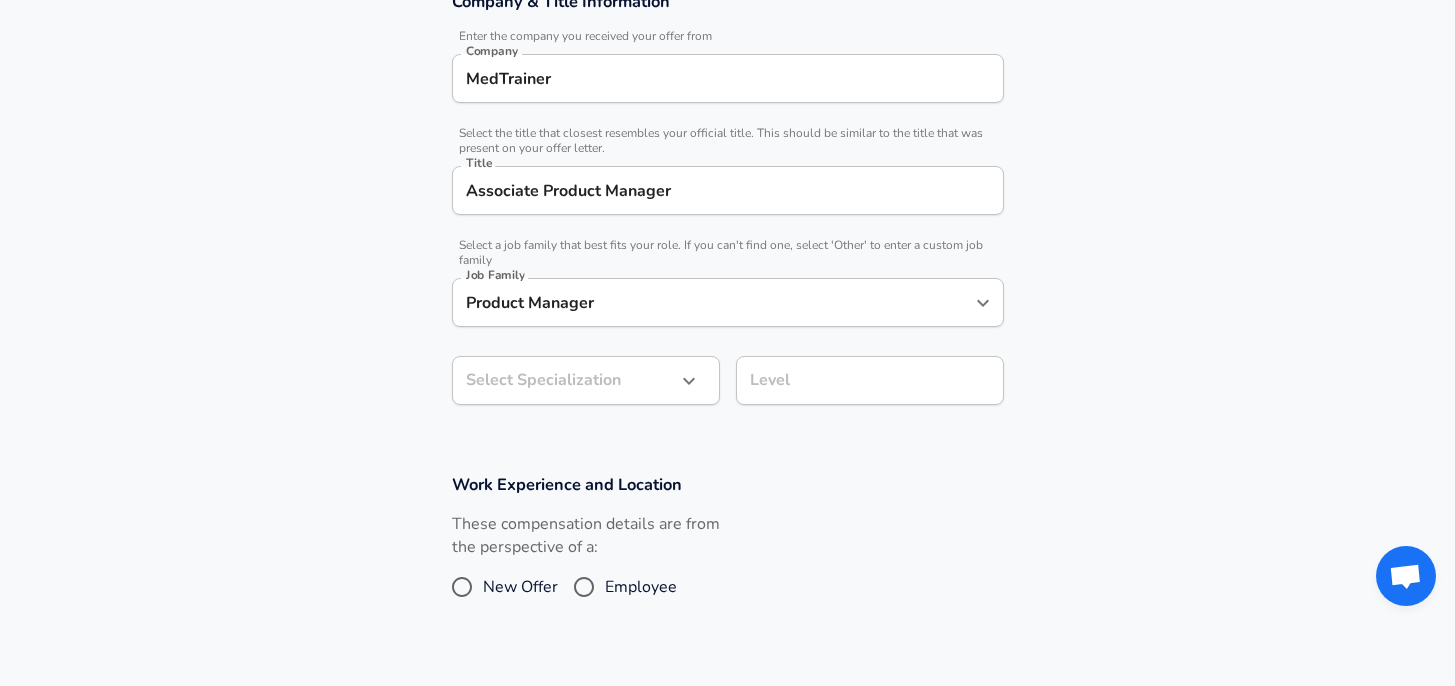 click on "Company & Title Information   Enter the company you received your offer from Company MedTrainer Company   Select the title that closest resembles your official title. This should be similar to the title that was present on your offer letter. Title Associate Product Manager Title   Select a job family that best fits your role. If you can't find one, select 'Other' to enter a custom job family Job Family Product Manager Job Family Select Specialization ​ Select Specialization Level Level" at bounding box center (727, 208) 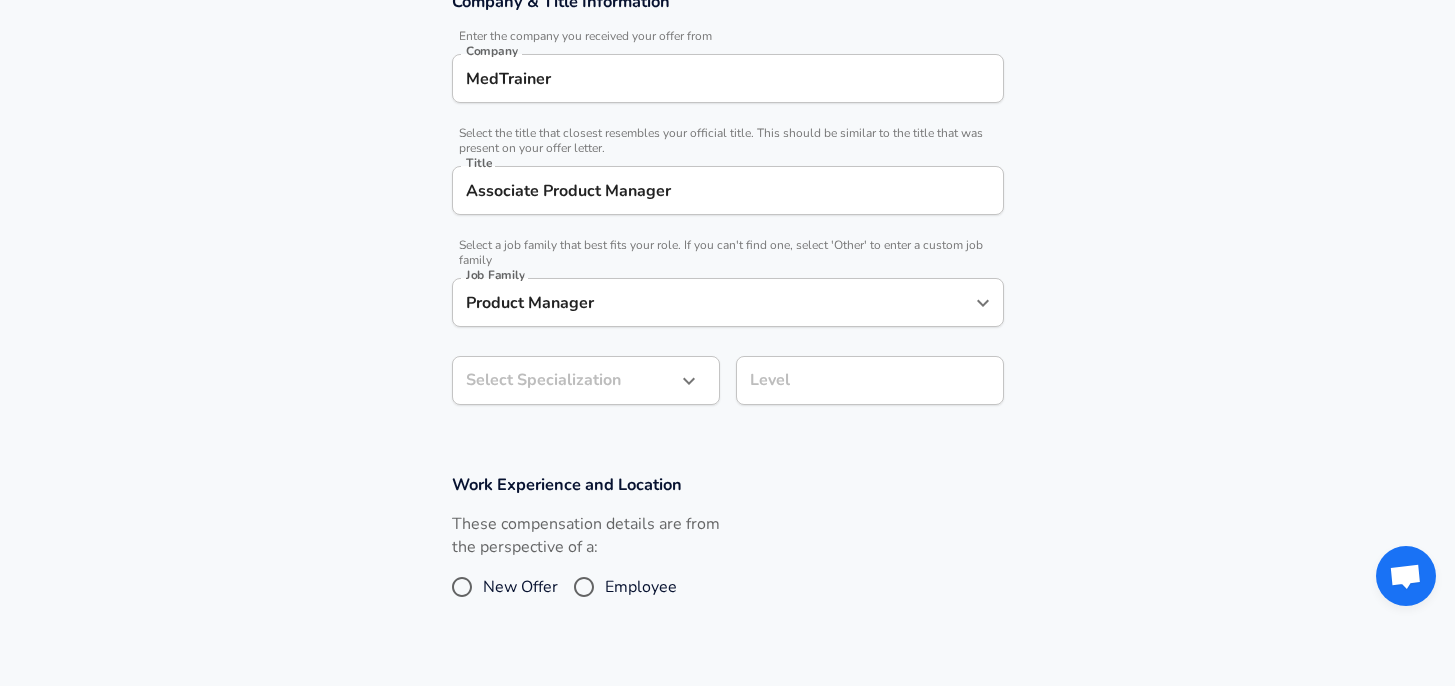 click on "Restart Add Your Salary Upload your offer letter   to verify your submission Enhance Privacy and Anonymity No Automatically hides specific fields until there are enough submissions to safely display the full details.   More Details Based on your submission and the data points that we have already collected, we will automatically hide and anonymize specific fields if there aren't enough data points to remain sufficiently anonymous. Company & Title Information   Enter the company you received your offer from Company MedTrainer Company   Select the title that closest resembles your official title. This should be similar to the title that was present on your offer letter. Title Associate Product Manager Title   Select a job family that best fits your role. If you can't find one, select 'Other' to enter a custom job family Job Family Product Manager Job Family Select Specialization ​ Select Specialization Level Level Work Experience and Location These compensation details are from the perspective of a: New Offer" at bounding box center [727, -117] 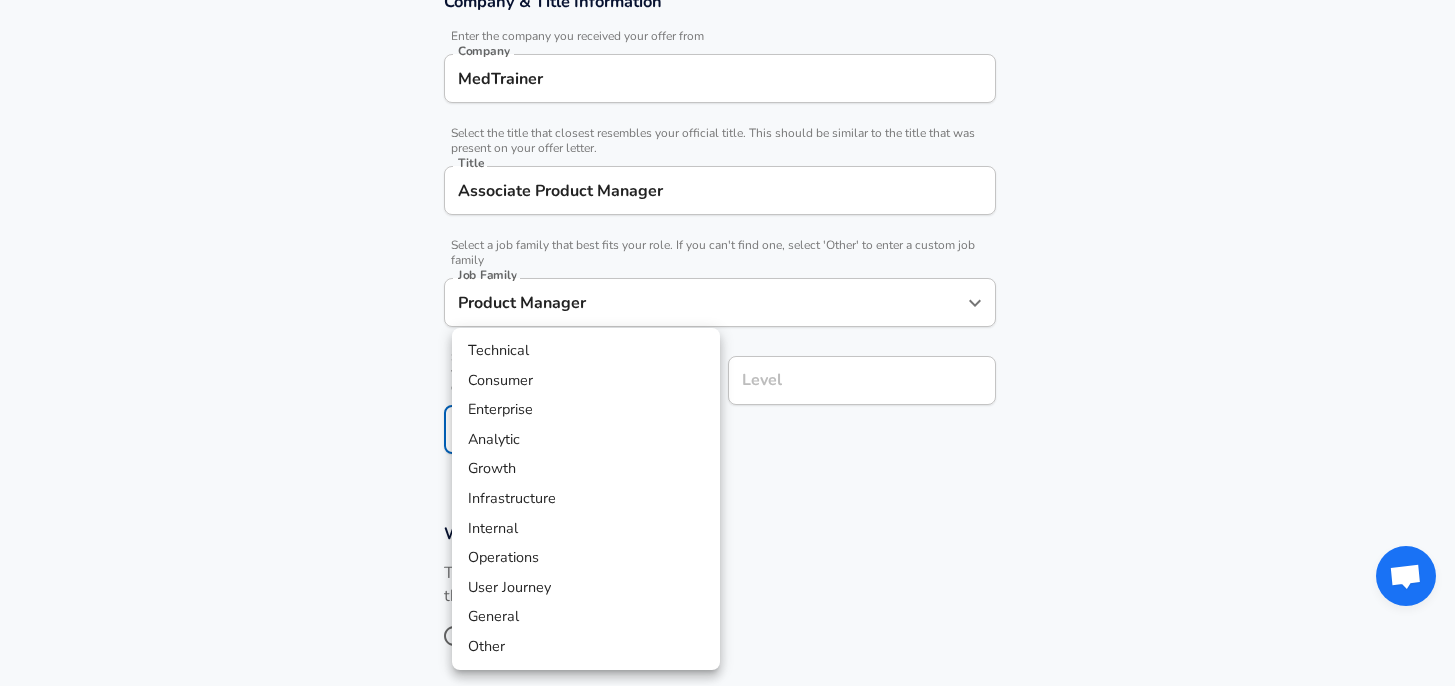 scroll, scrollTop: 520, scrollLeft: 0, axis: vertical 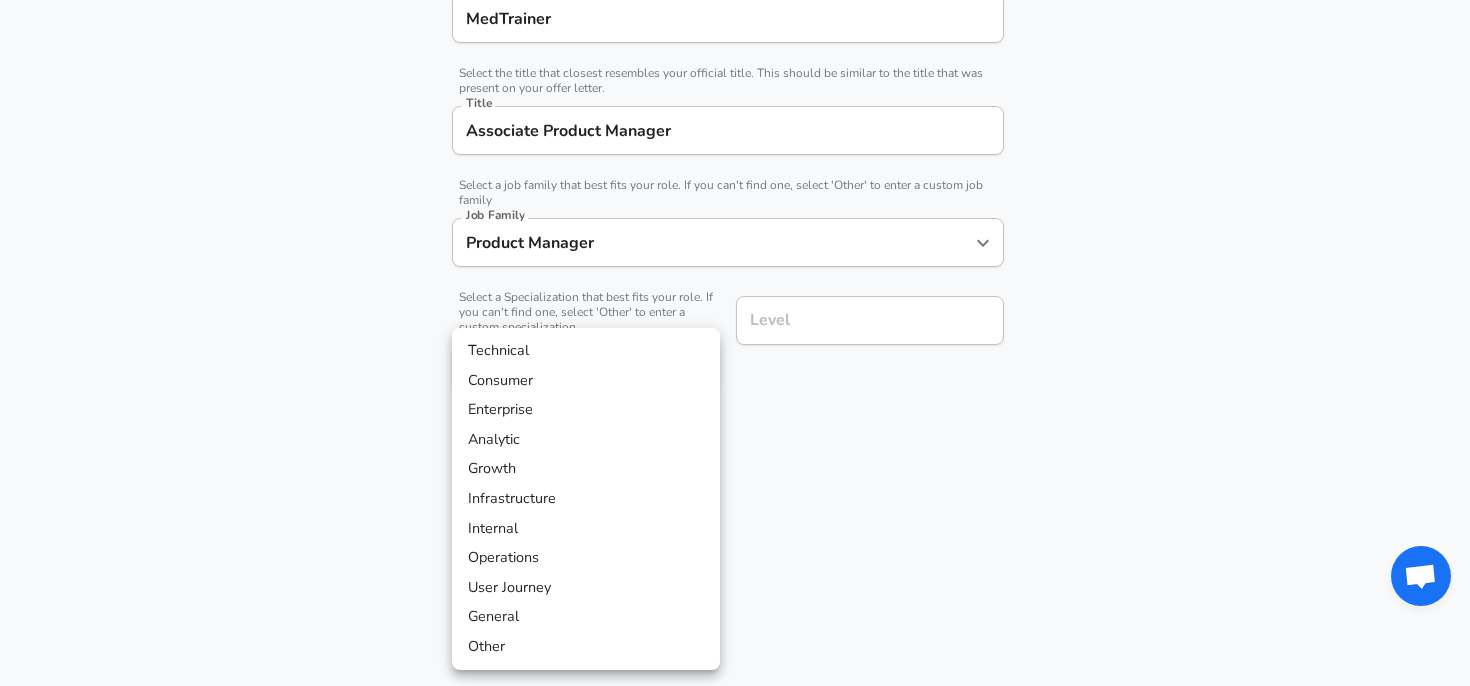 click on "Other" at bounding box center (586, 647) 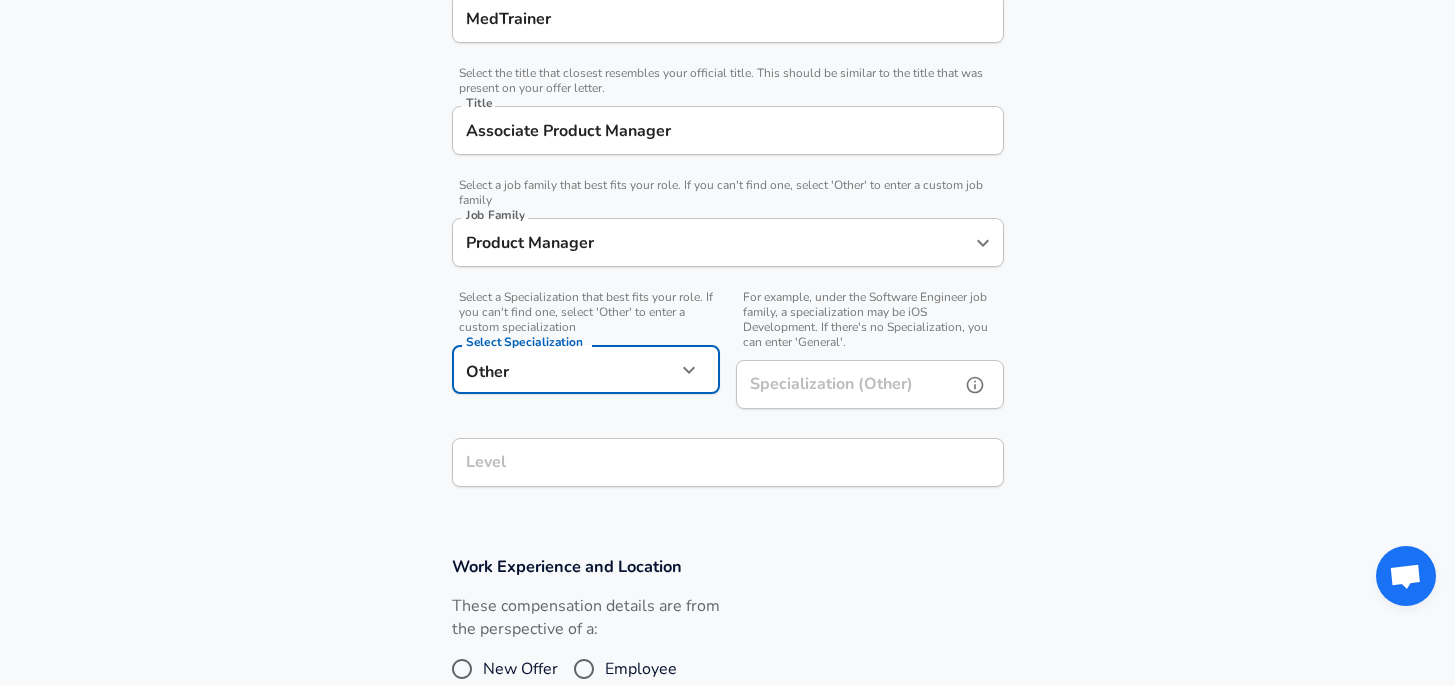 click on "Specialization (Other) Specialization (Other)" at bounding box center [870, 387] 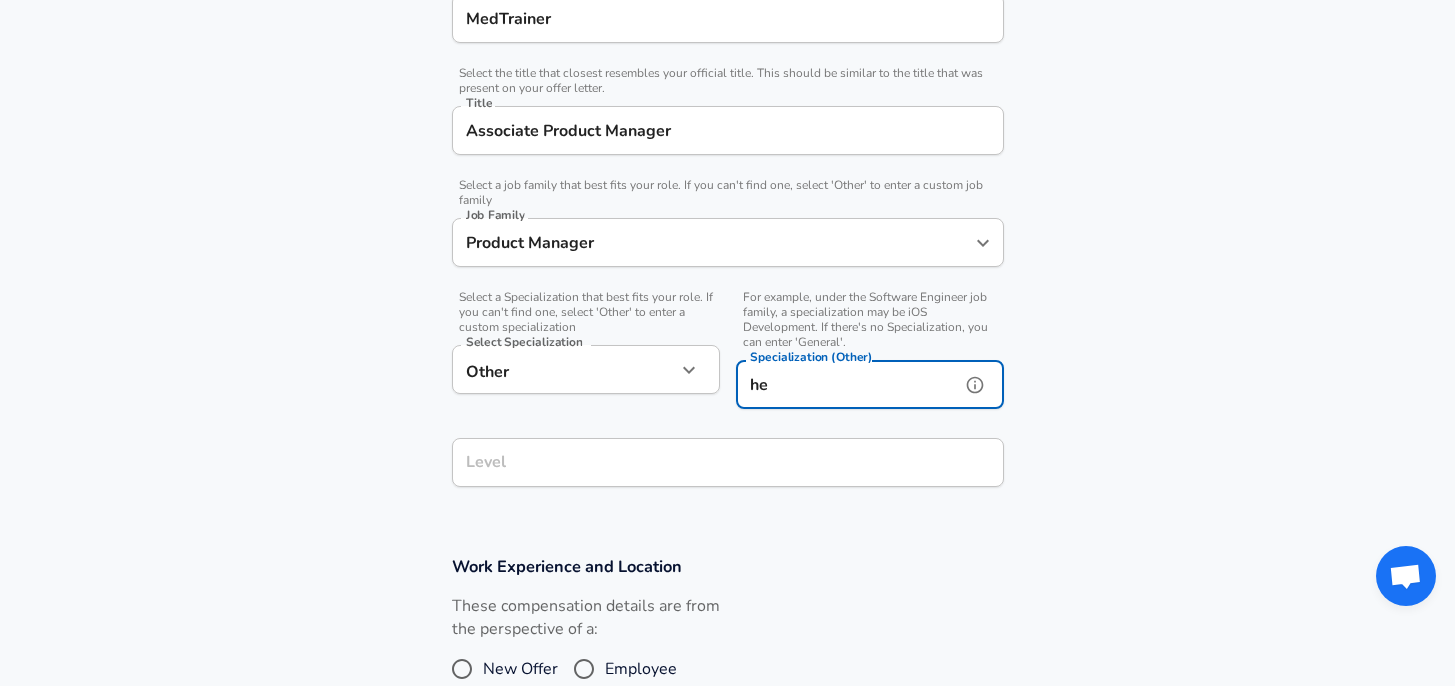 type on "h" 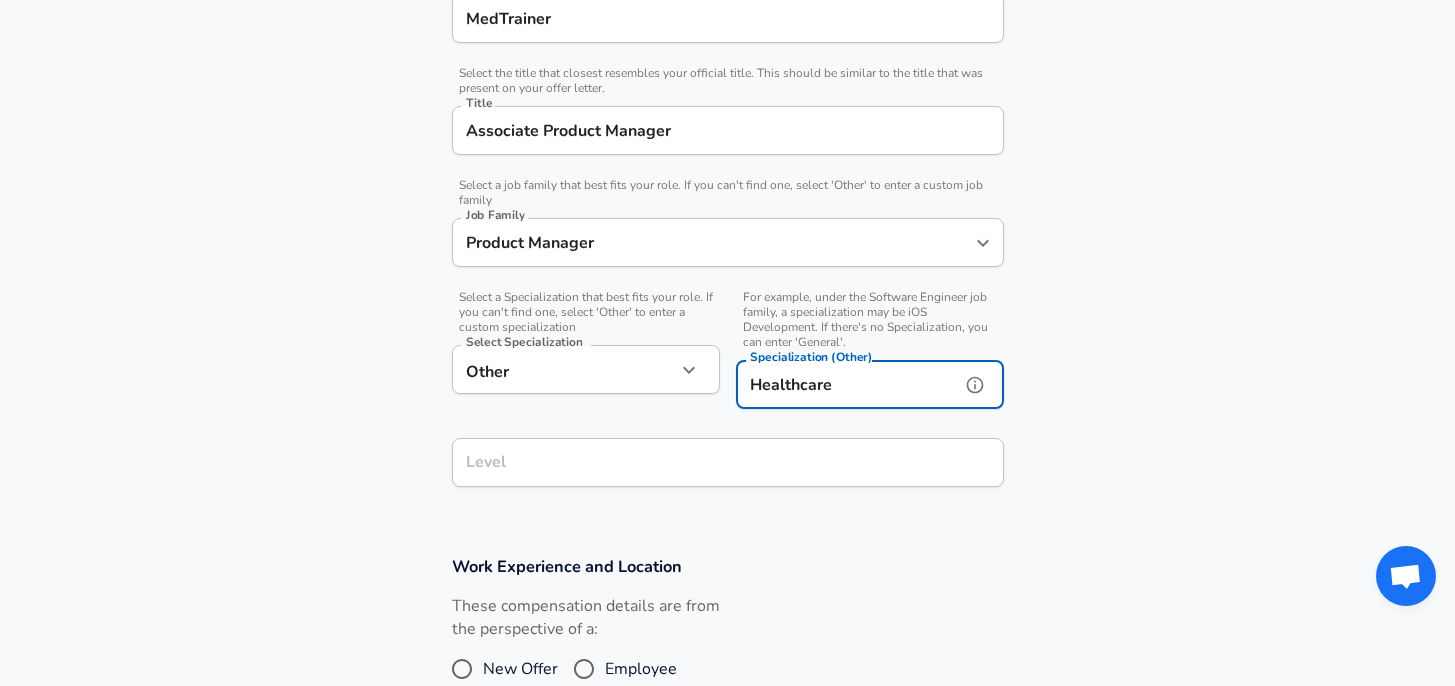type on "Healthcare" 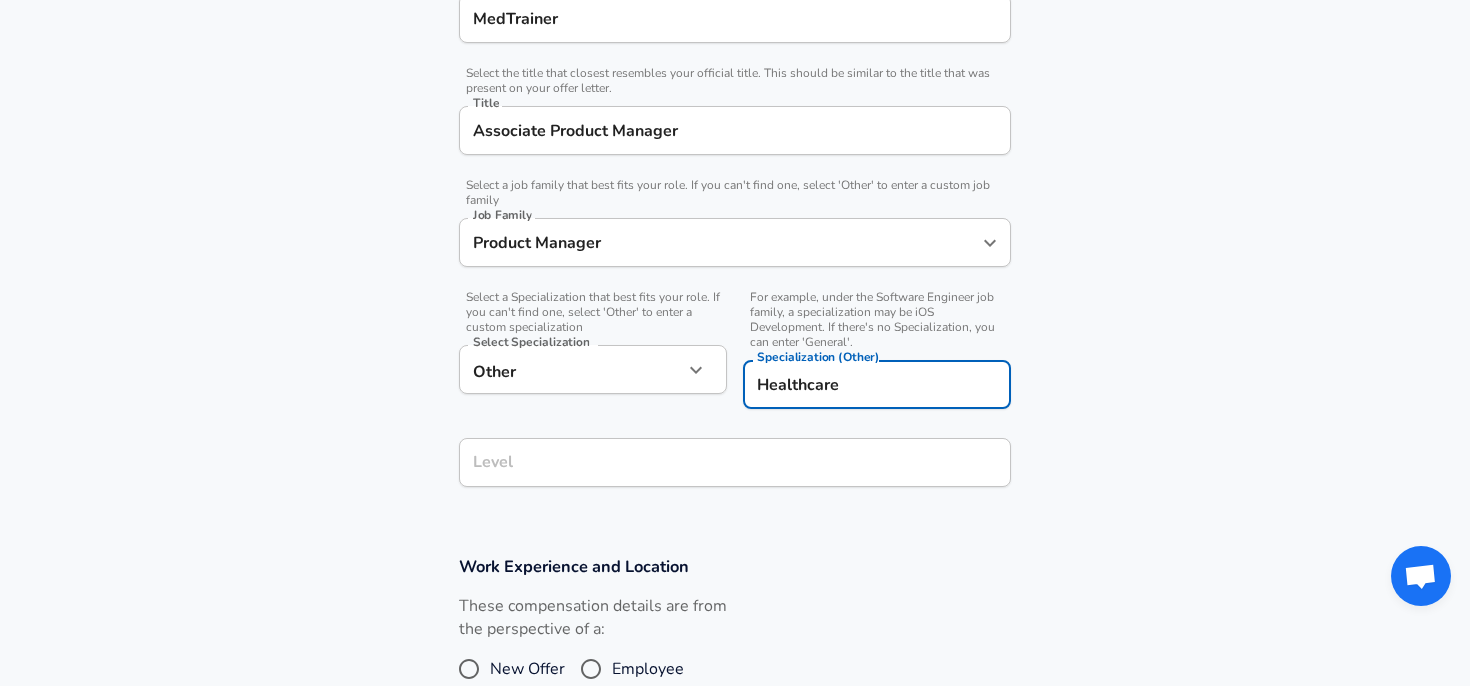 click on "Restart Add Your Salary Upload your offer letter   to verify your submission Enhance Privacy and Anonymity No Automatically hides specific fields until there are enough submissions to safely display the full details.   More Details Based on your submission and the data points that we have already collected, we will automatically hide and anonymize specific fields if there aren't enough data points to remain sufficiently anonymous. Company & Title Information   Enter the company you received your offer from Company MedTrainer Company   Select the title that closest resembles your official title. This should be similar to the title that was present on your offer letter. Title Associate Product Manager Title   Select a job family that best fits your role. If you can't find one, select 'Other' to enter a custom job family Job Family Product Manager Job Family   Select a Specialization that best fits your role. If you can't find one, select 'Other' to enter a custom specialization Select Specialization Other Other" at bounding box center [735, -177] 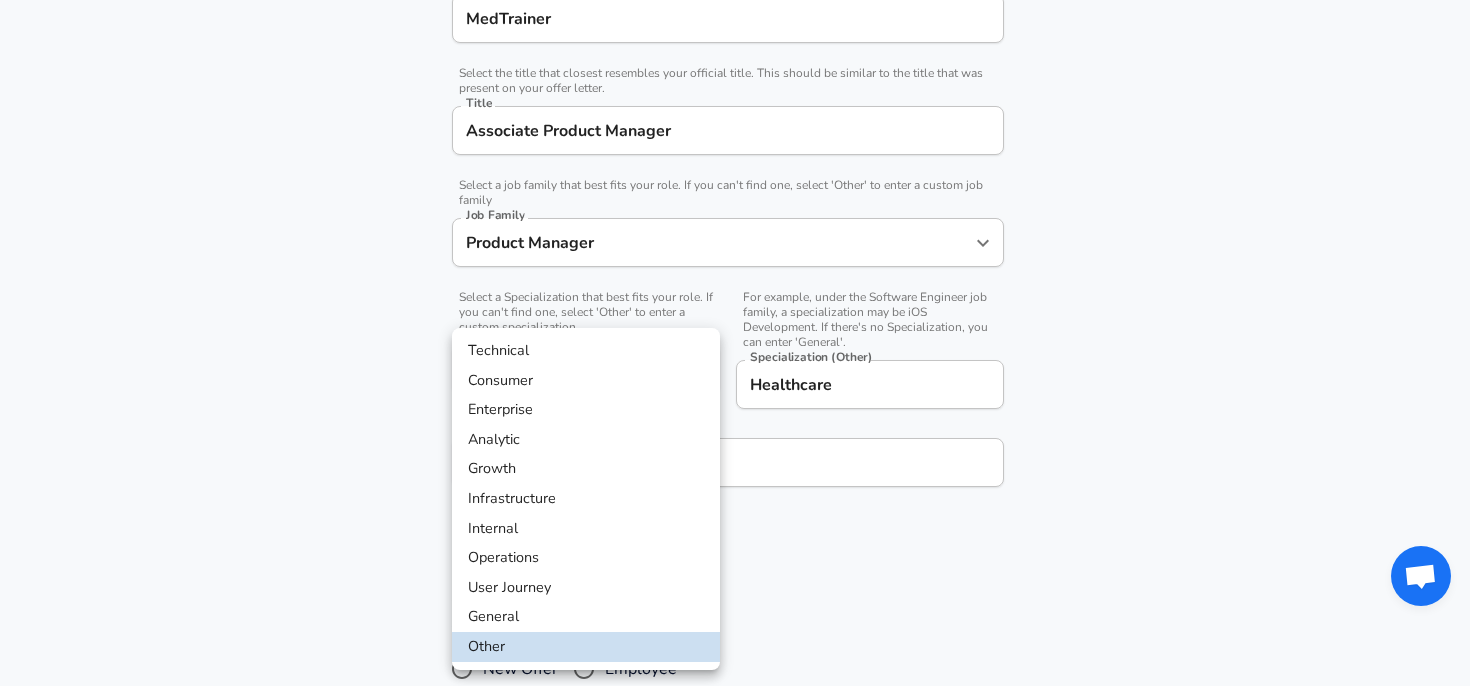 click on "Enterprise" at bounding box center [586, 410] 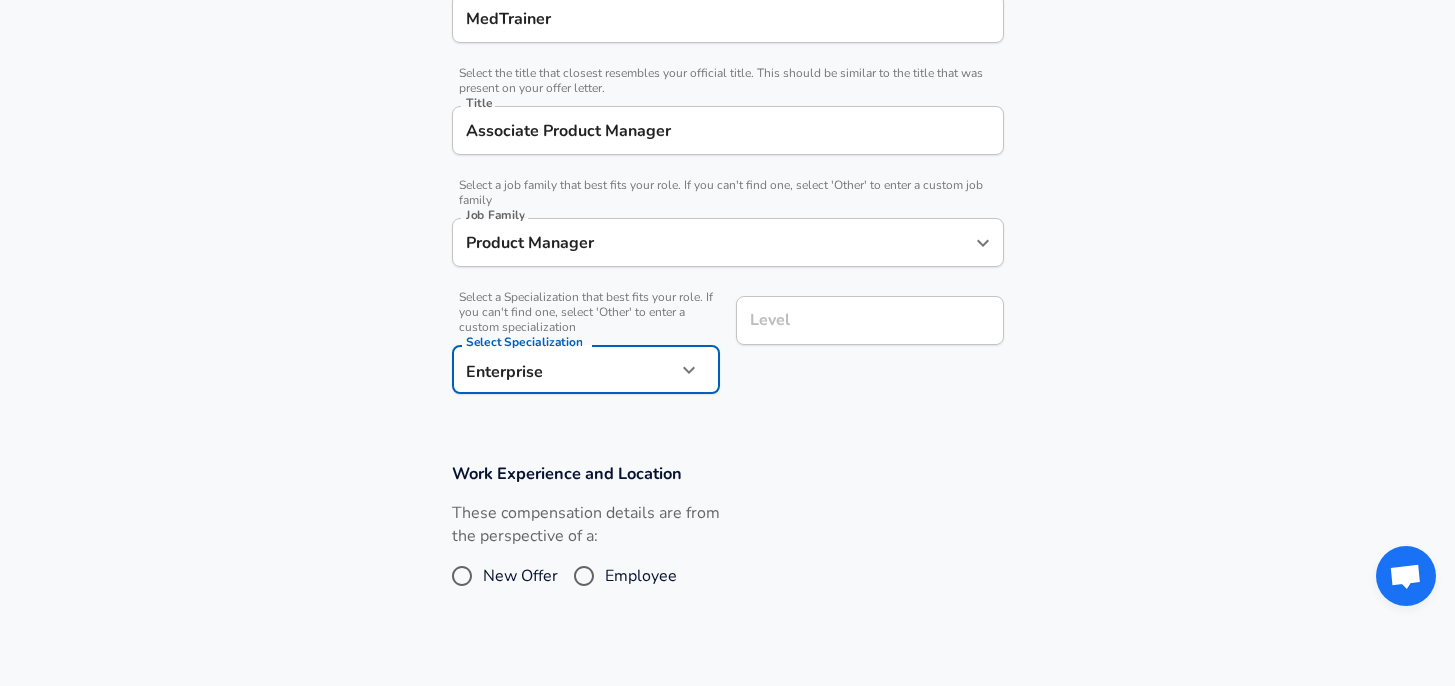 click on "Level Level" at bounding box center (862, 343) 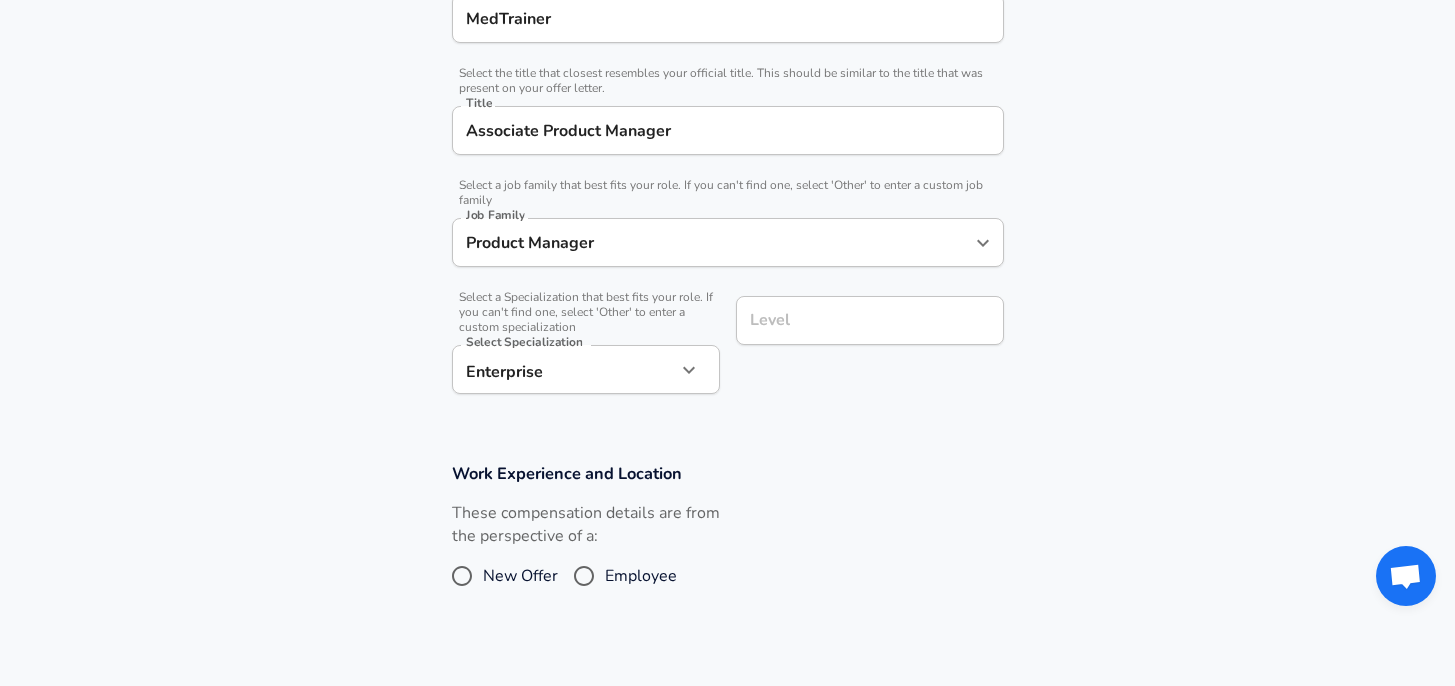 click on "Level Level" at bounding box center (870, 319) 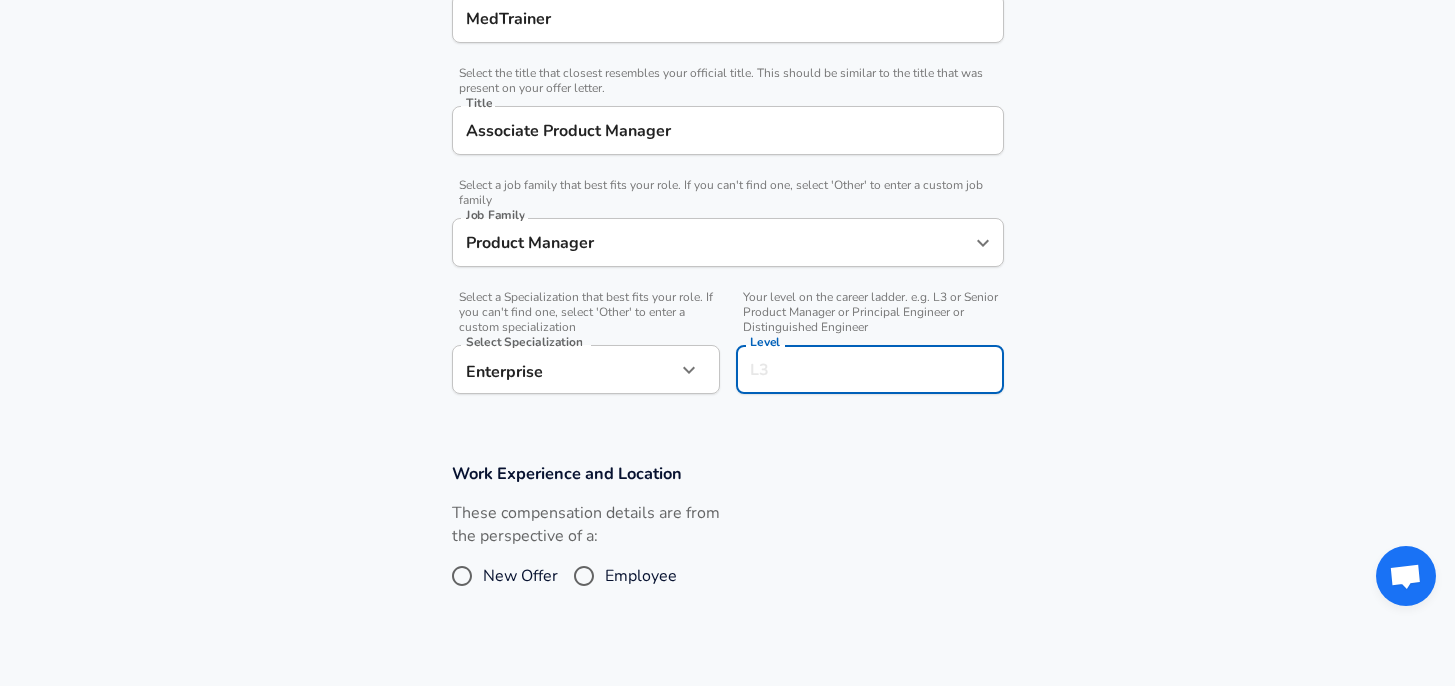 scroll, scrollTop: 560, scrollLeft: 0, axis: vertical 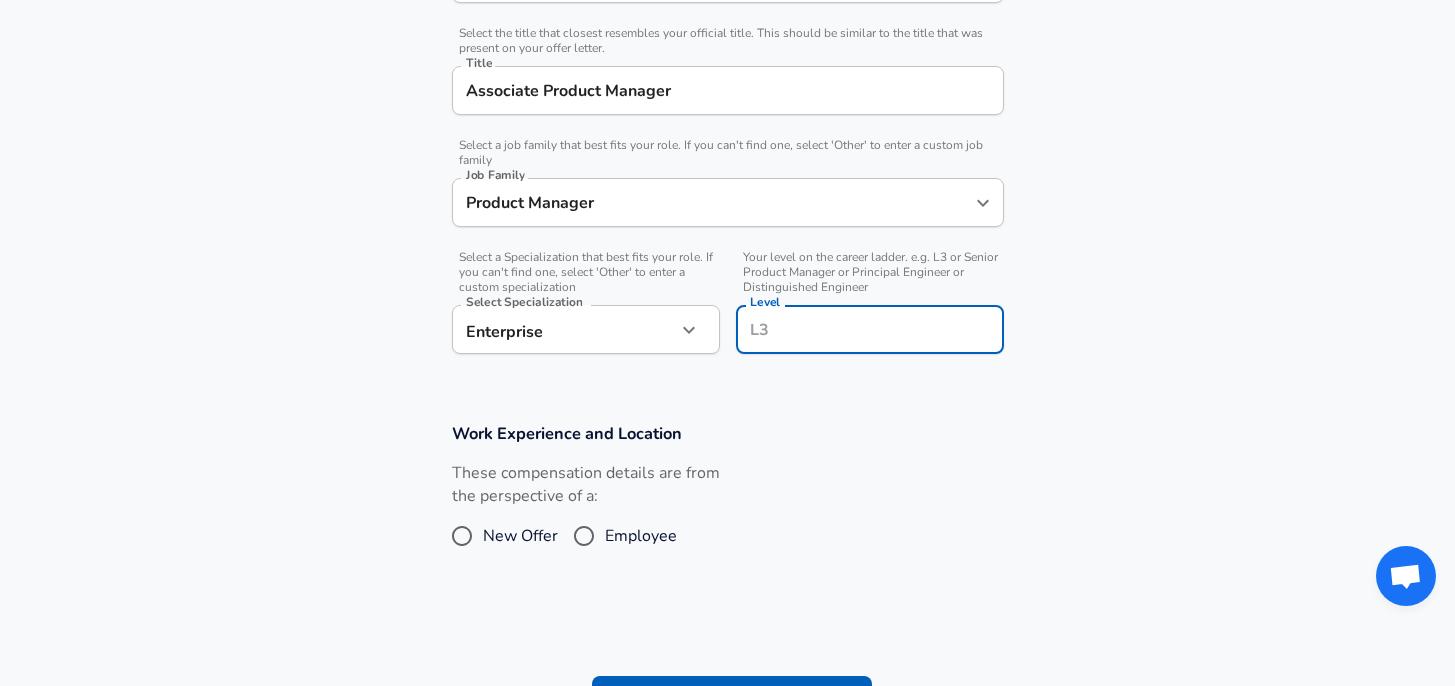 click on "Level" at bounding box center [870, 329] 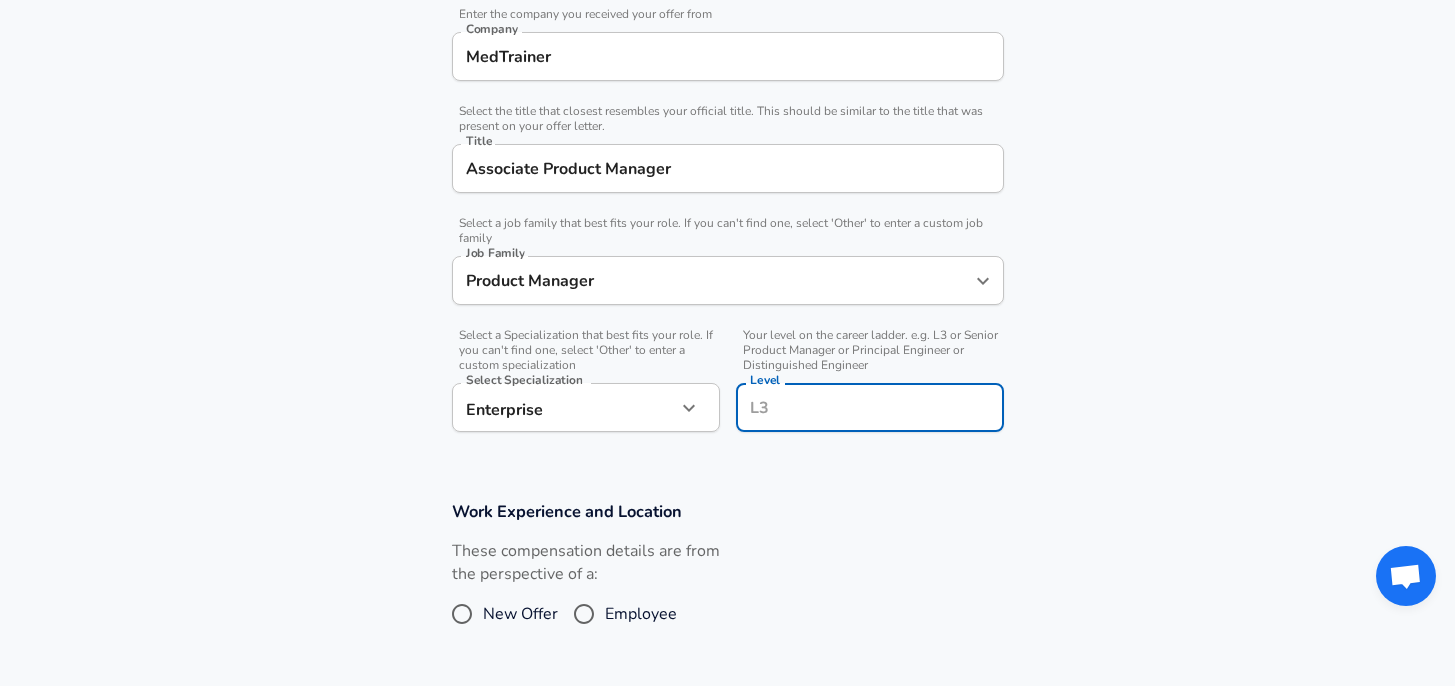 scroll, scrollTop: 406, scrollLeft: 0, axis: vertical 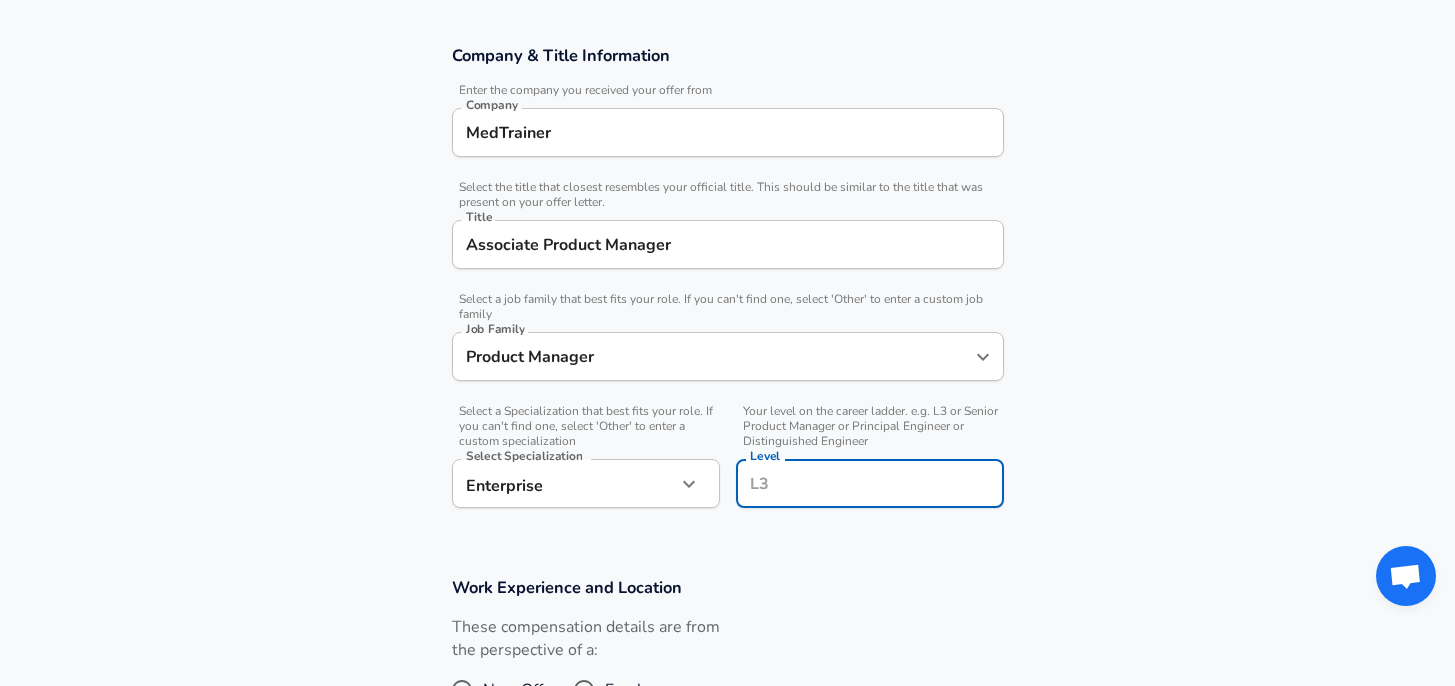click on "Associate Product Manager" at bounding box center [728, 244] 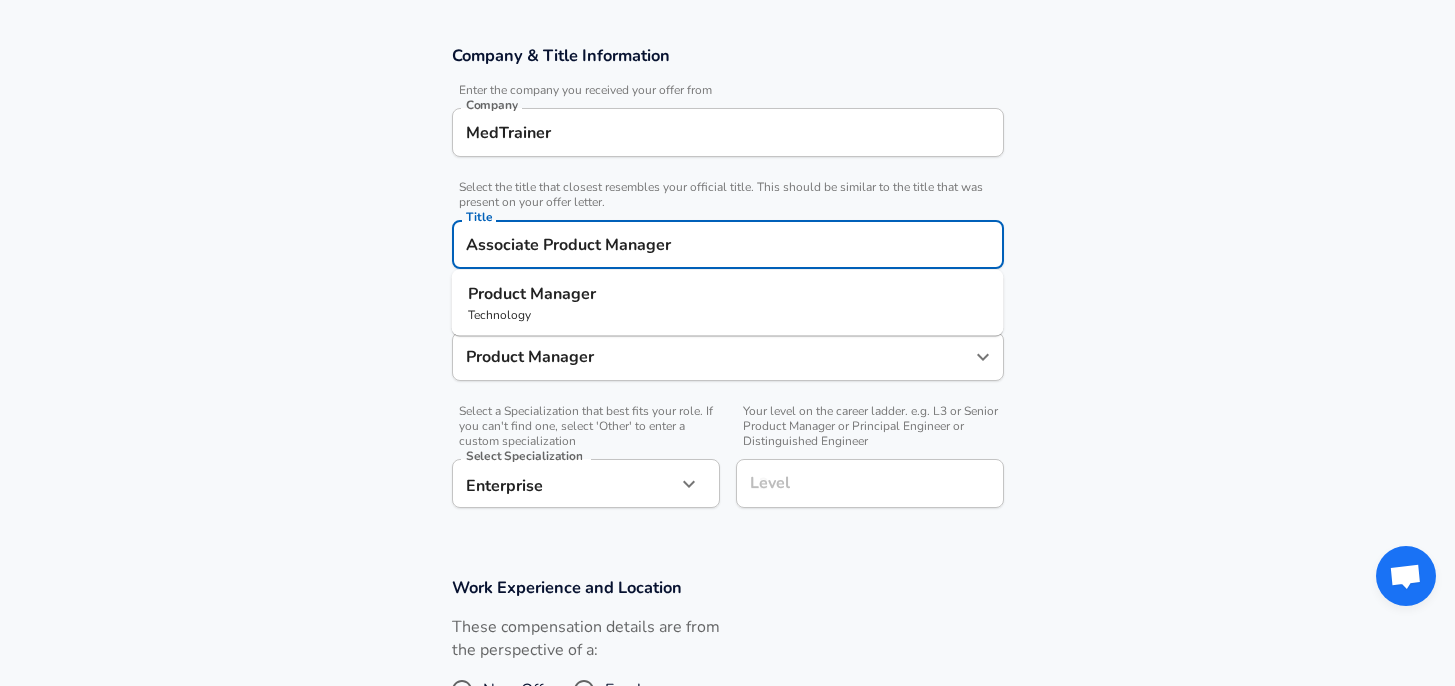 click on "Associate Product Manager" at bounding box center [728, 244] 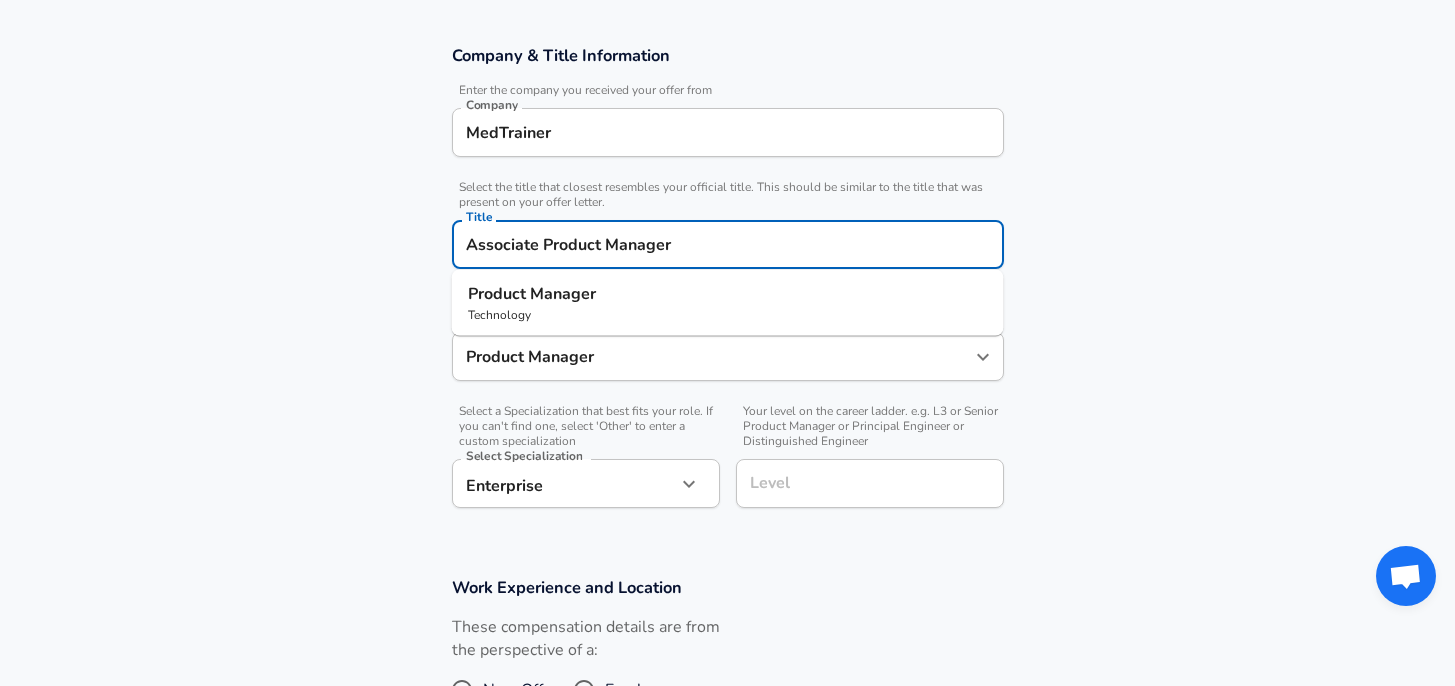 click on "Associate Product Manager" at bounding box center (728, 244) 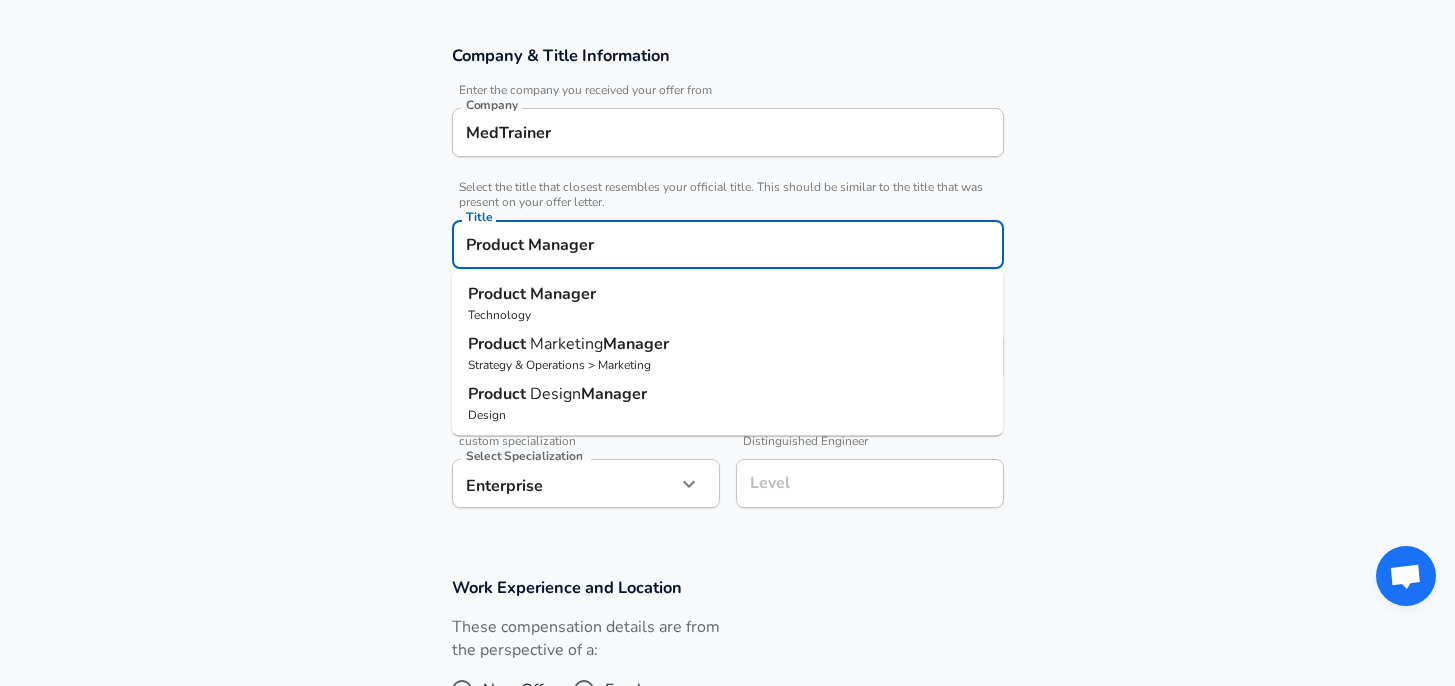 type on "Product Manager" 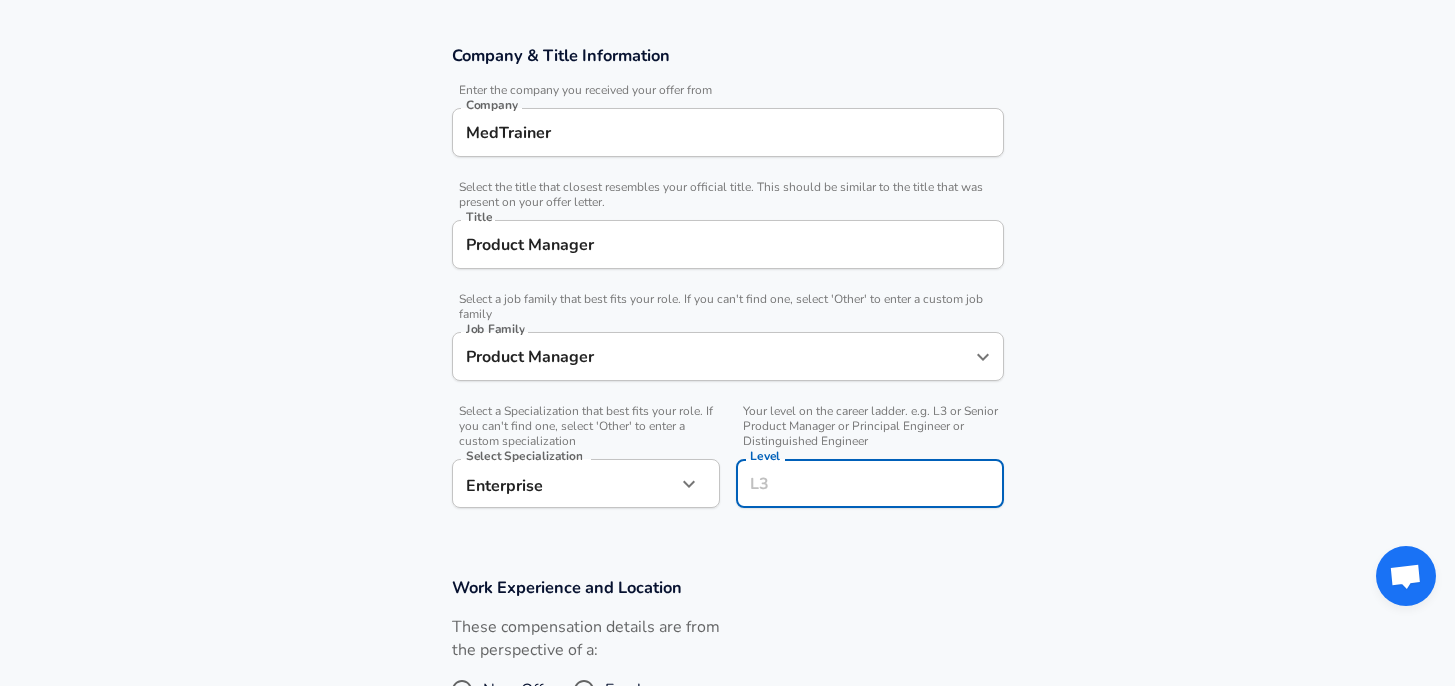 click on "Level" at bounding box center [870, 483] 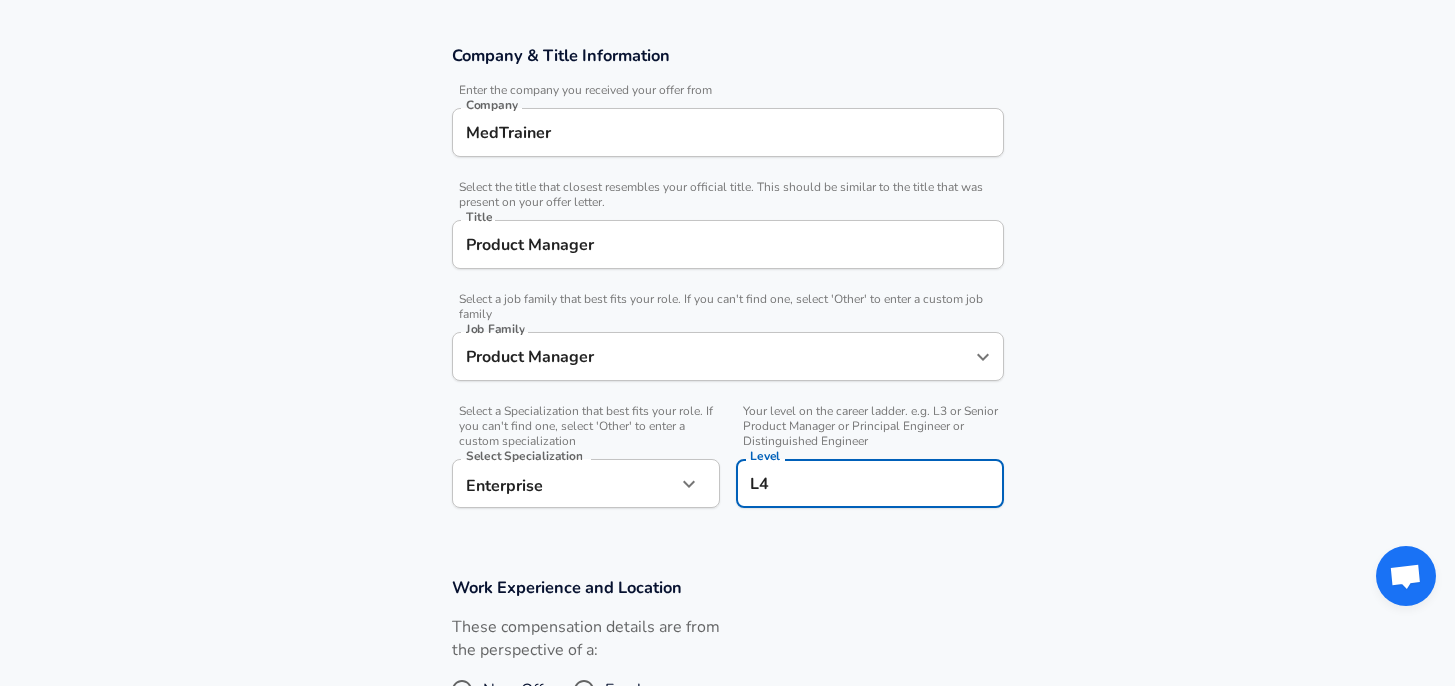 type on "L4" 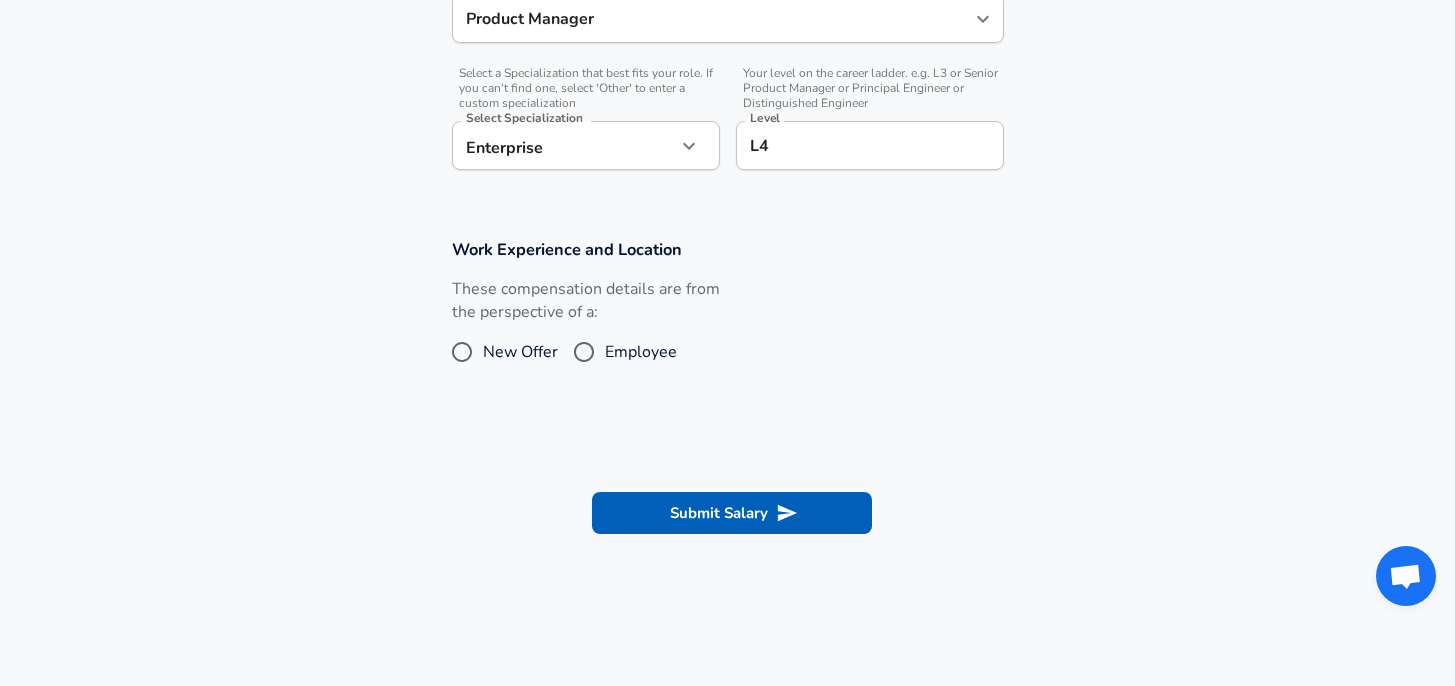 scroll, scrollTop: 745, scrollLeft: 0, axis: vertical 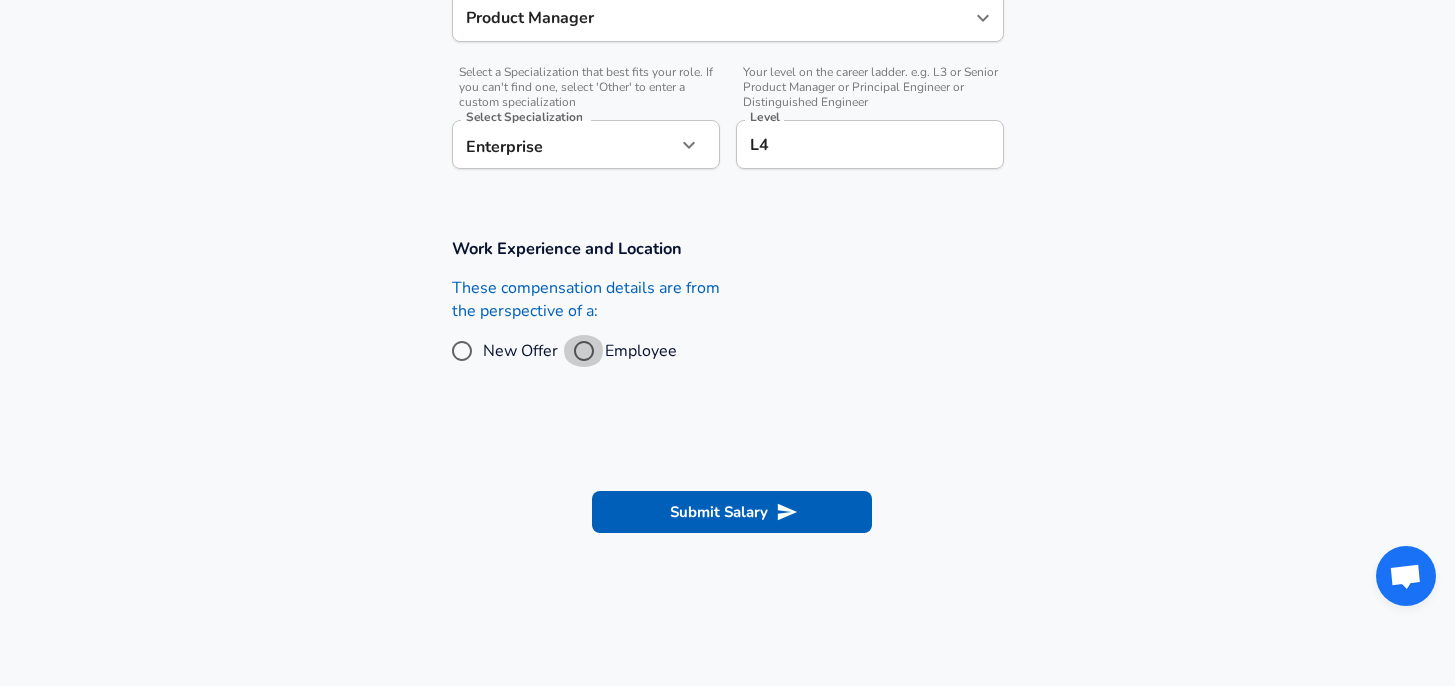 click on "Employee" at bounding box center [584, 351] 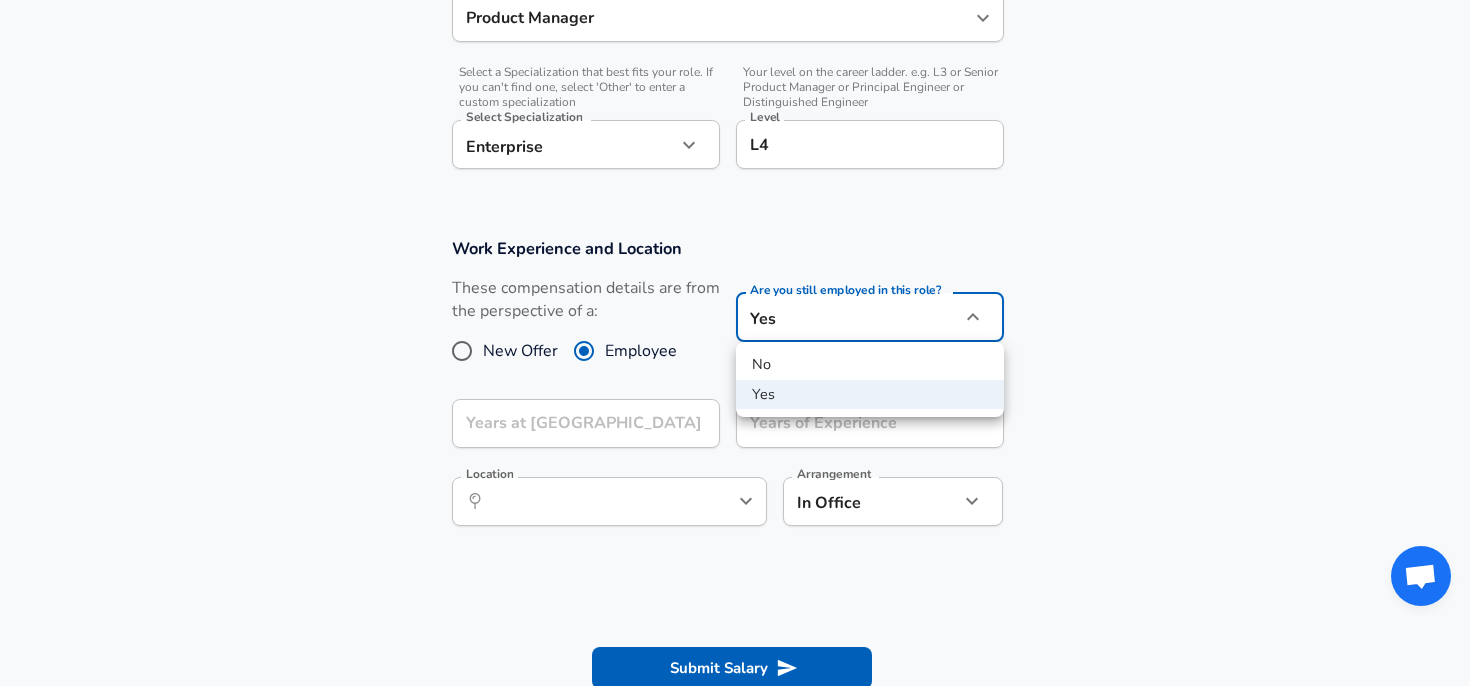 click on "Restart Add Your Salary Upload your offer letter   to verify your submission Enhance Privacy and Anonymity No Automatically hides specific fields until there are enough submissions to safely display the full details.   More Details Based on your submission and the data points that we have already collected, we will automatically hide and anonymize specific fields if there aren't enough data points to remain sufficiently anonymous. Company & Title Information   Enter the company you received your offer from Company MedTrainer Company   Select the title that closest resembles your official title. This should be similar to the title that was present on your offer letter. Title Product Manager Title   Select a job family that best fits your role. If you can't find one, select 'Other' to enter a custom job family Job Family Product Manager Job Family   Select a Specialization that best fits your role. If you can't find one, select 'Other' to enter a custom specialization Select Specialization Enterprise Enterprise" at bounding box center (735, -402) 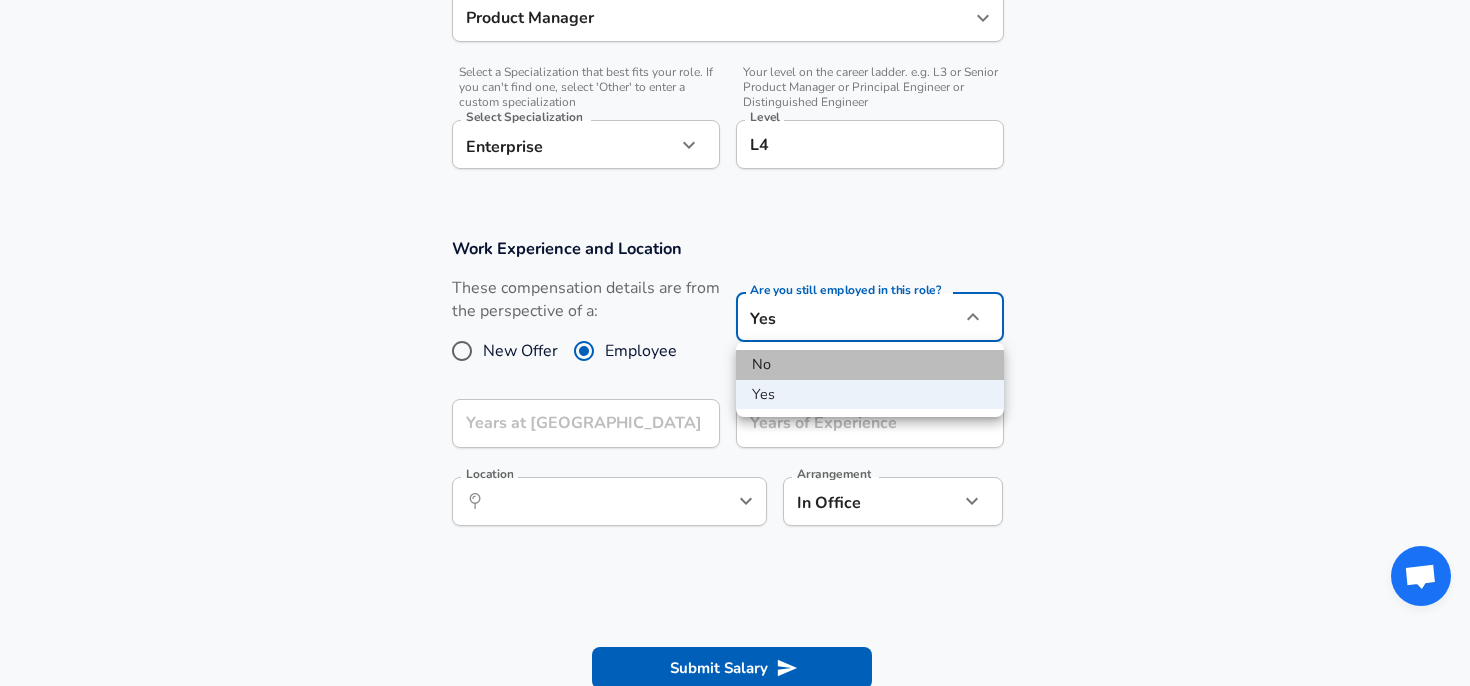 click on "No" at bounding box center [870, 365] 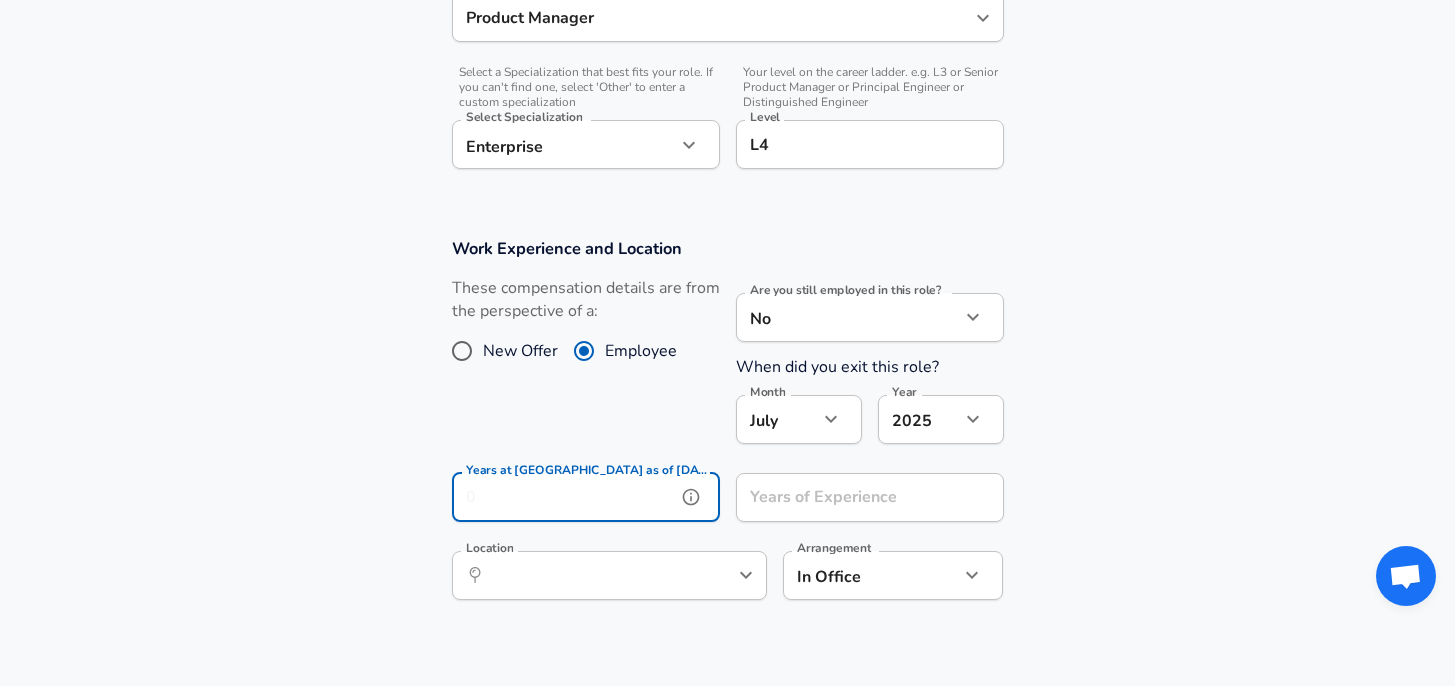 click on "Years at [GEOGRAPHIC_DATA] as of [DATE]" at bounding box center (564, 497) 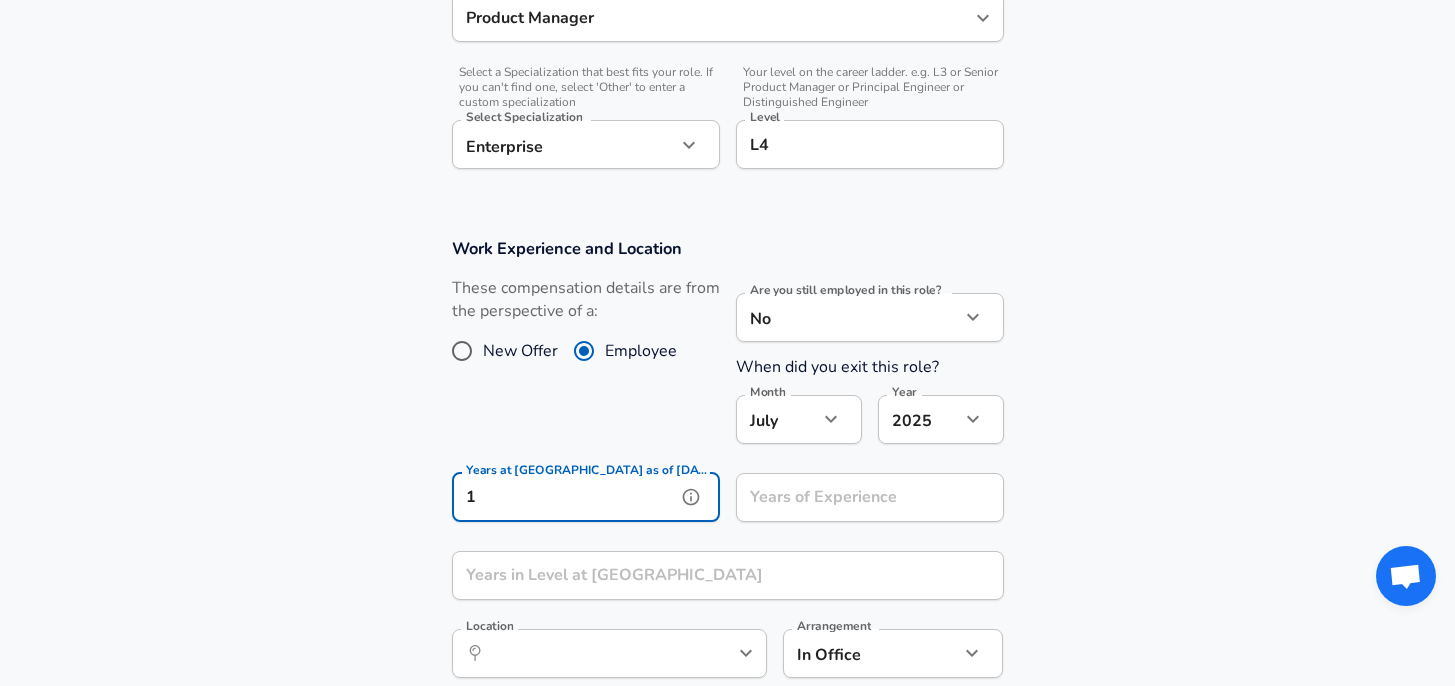 type on "1" 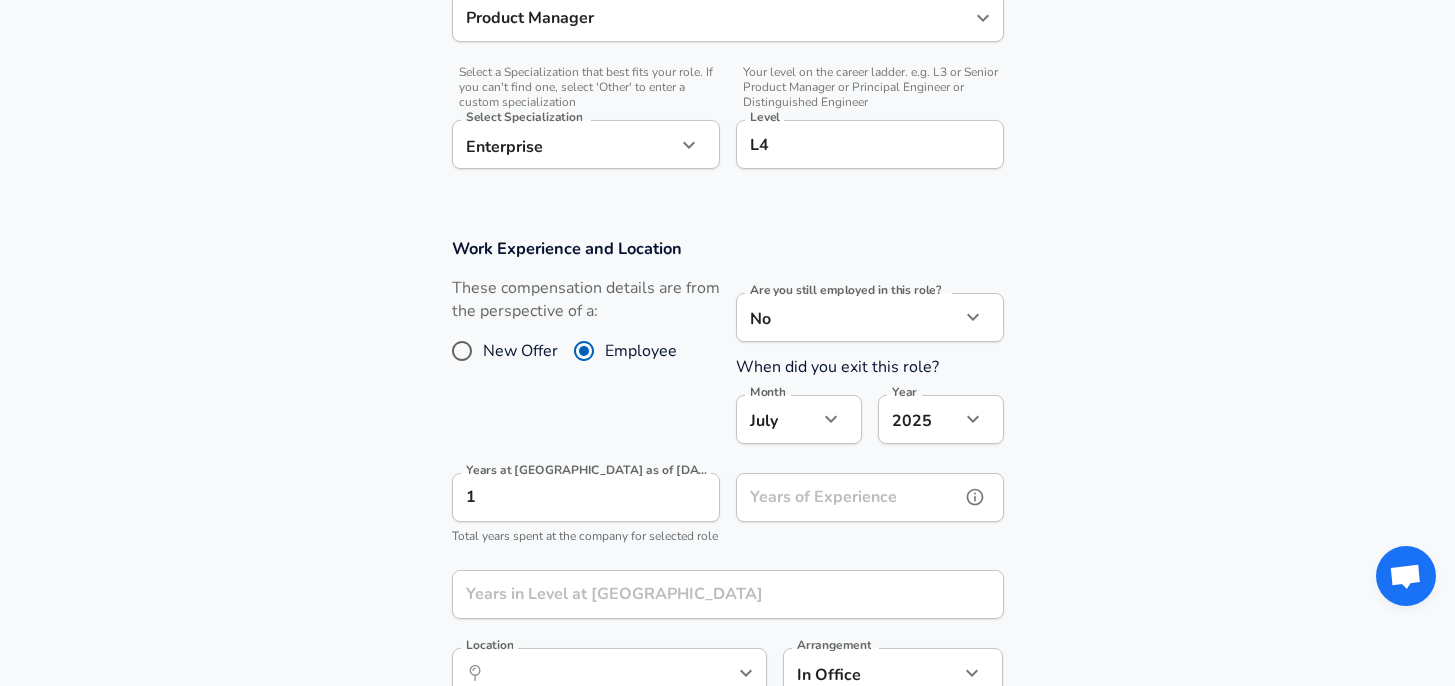 click on "Years of Experience" at bounding box center [848, 497] 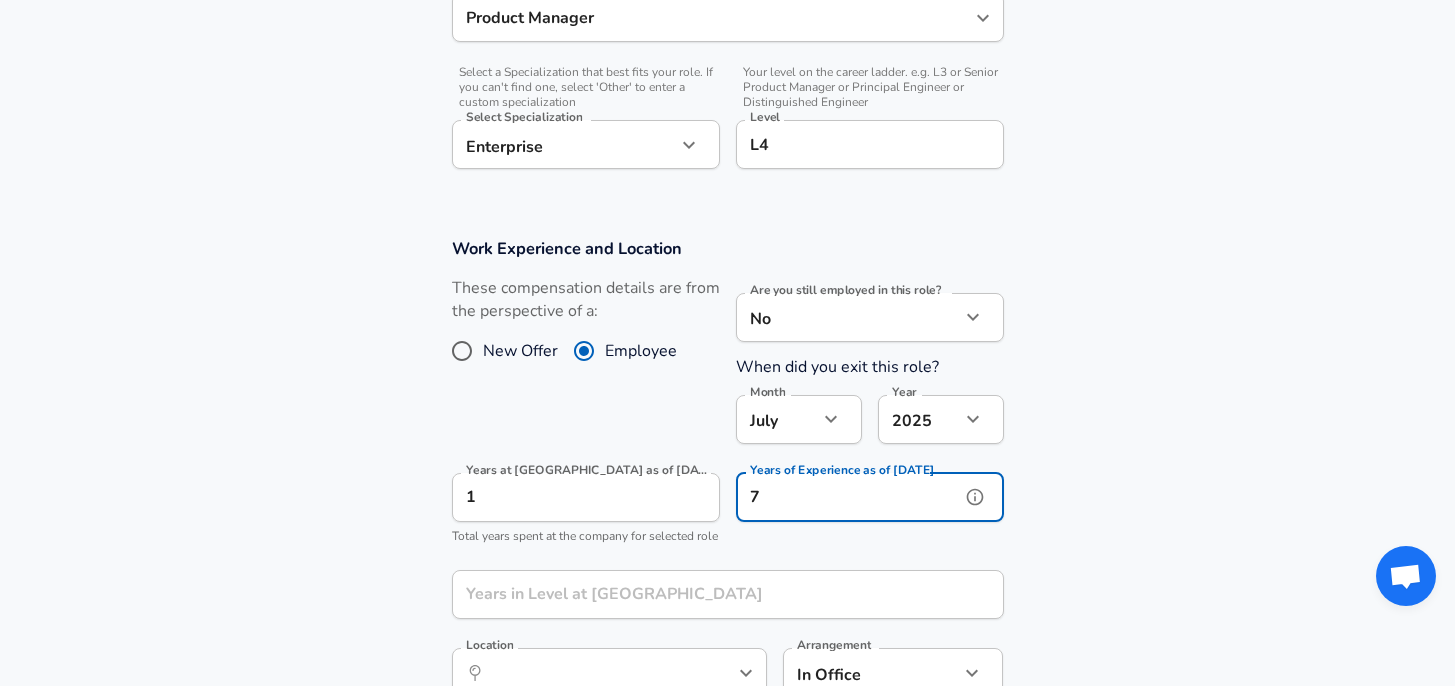 type on "7" 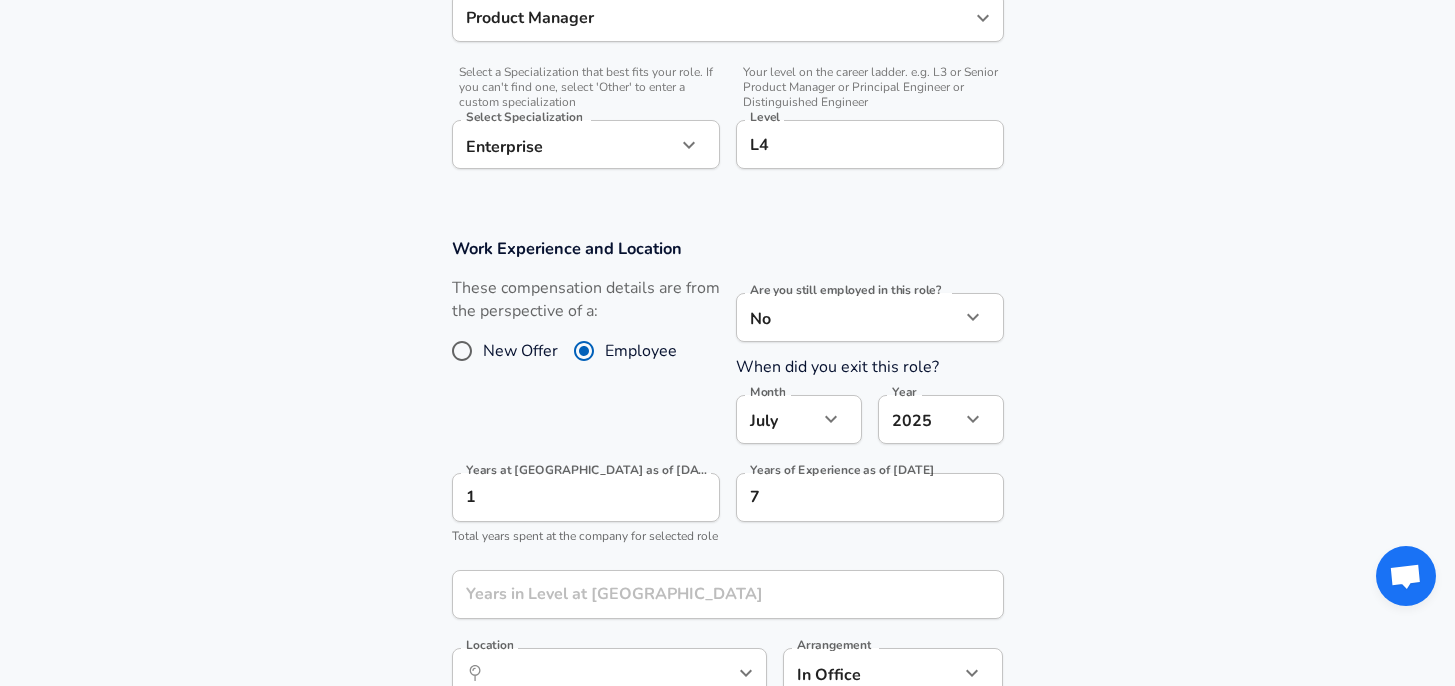 click on "These compensation details are from the perspective of a: New Offer Employee" at bounding box center [578, 367] 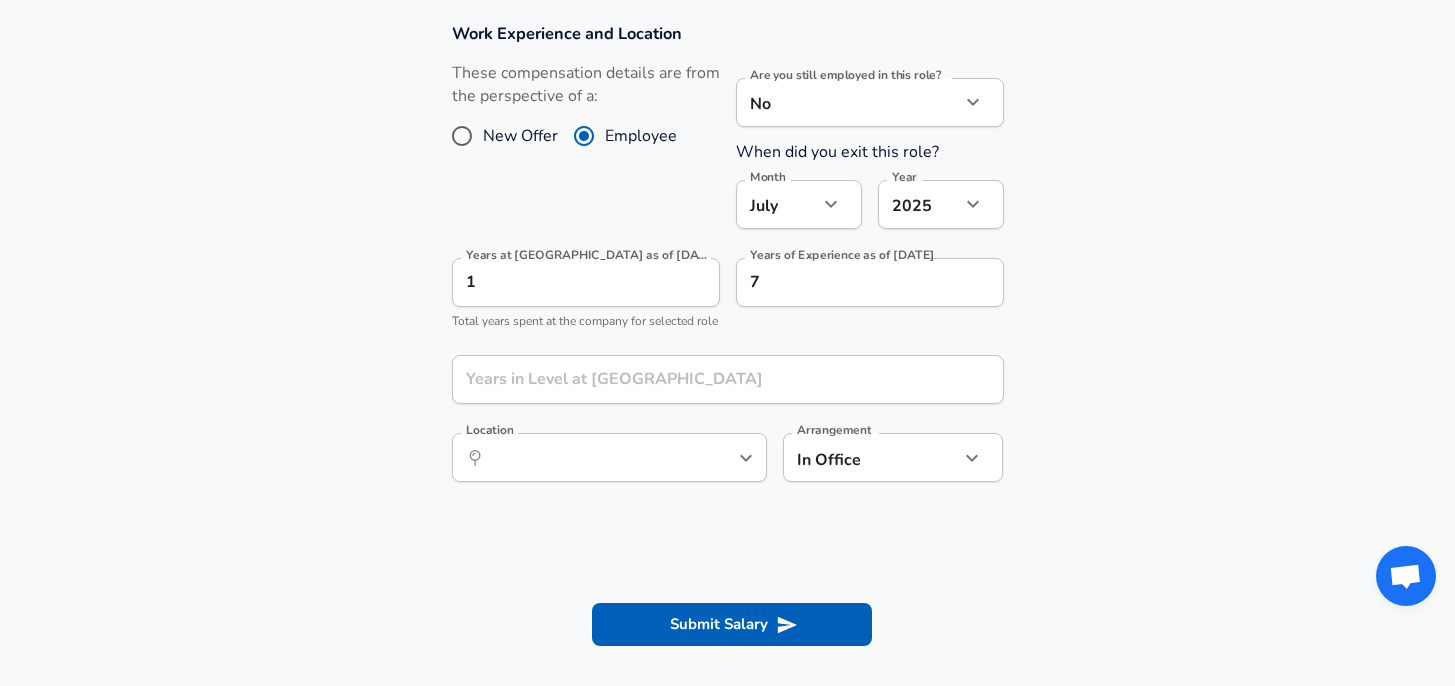 scroll, scrollTop: 963, scrollLeft: 0, axis: vertical 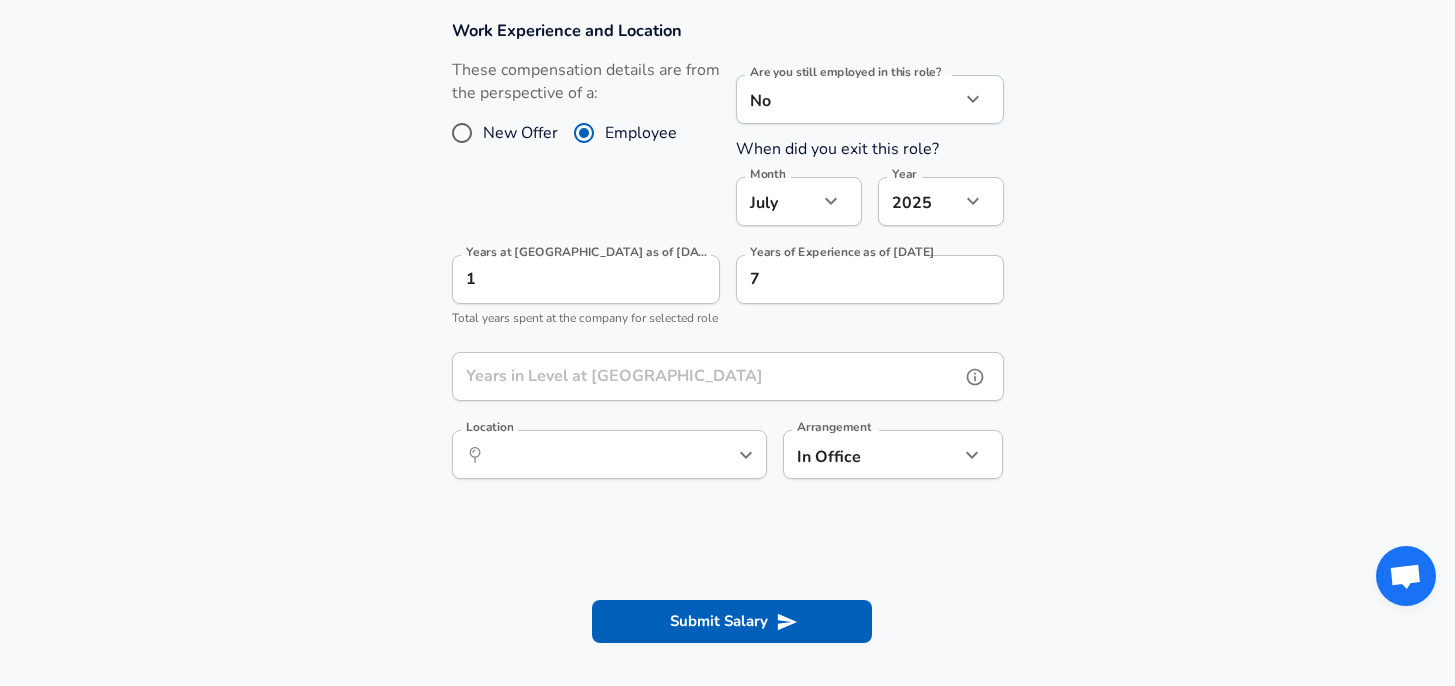 click on "Years in Level at [GEOGRAPHIC_DATA]" at bounding box center (706, 376) 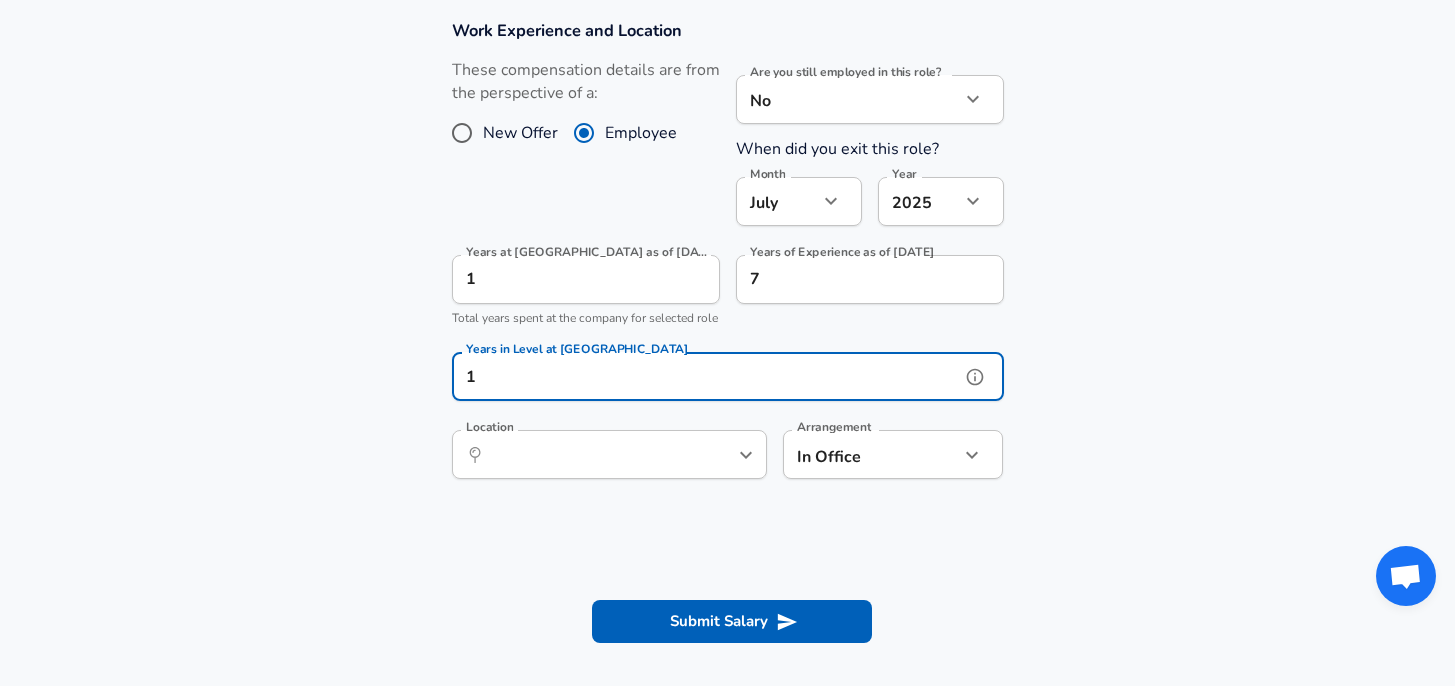 type on "1" 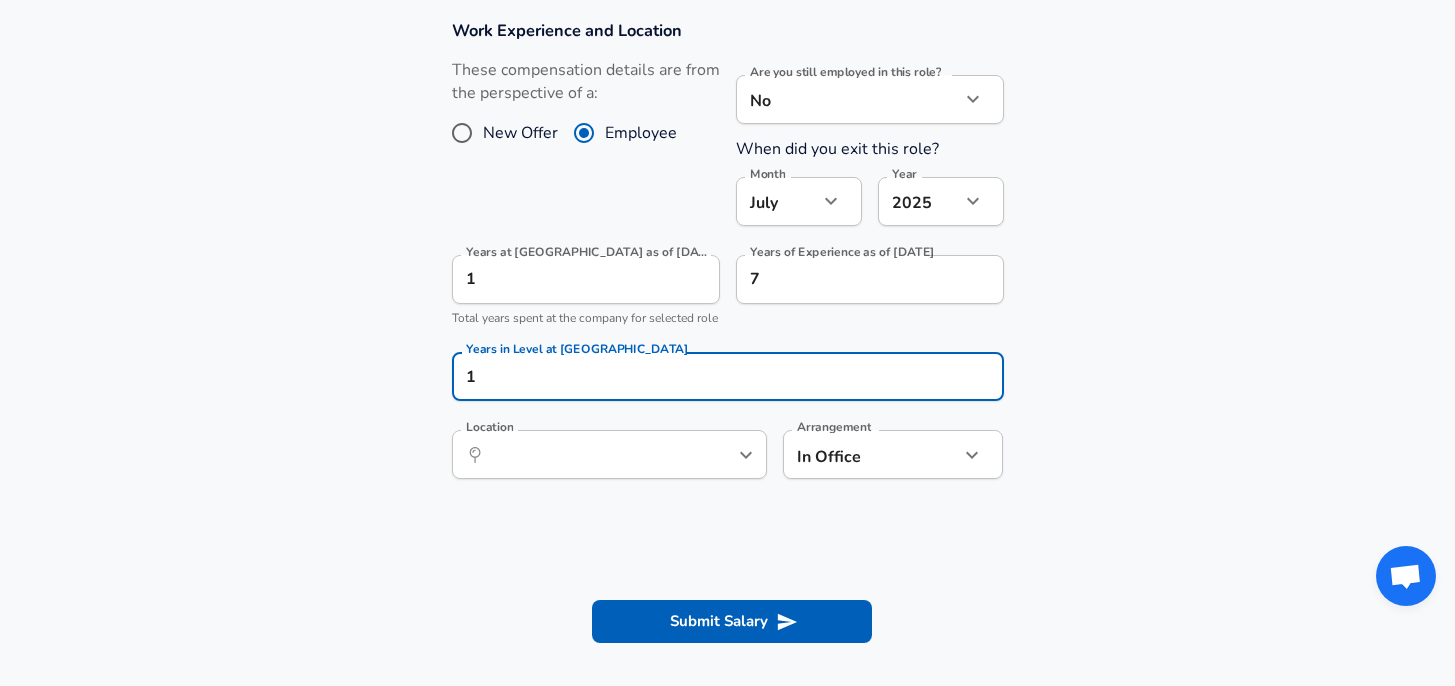 click on "Work Experience and Location These compensation details are from the perspective of a: New Offer Employee Are you still employed in this role? No no Are you still employed in this role? When did you exit this role? Month [DATE] Month Year [DATE] 2025 Year Years at [GEOGRAPHIC_DATA] as of [DATE] 1 Years at [GEOGRAPHIC_DATA] as of [DATE]   Total years spent at the company for selected role Years of Experience as of [DATE] 7 Years of Experience as of [DATE] Years in Level at [GEOGRAPHIC_DATA] 1 Years in Level at MedTrainer Location ​ Location Arrangement In Office office Arrangement" at bounding box center [727, 260] 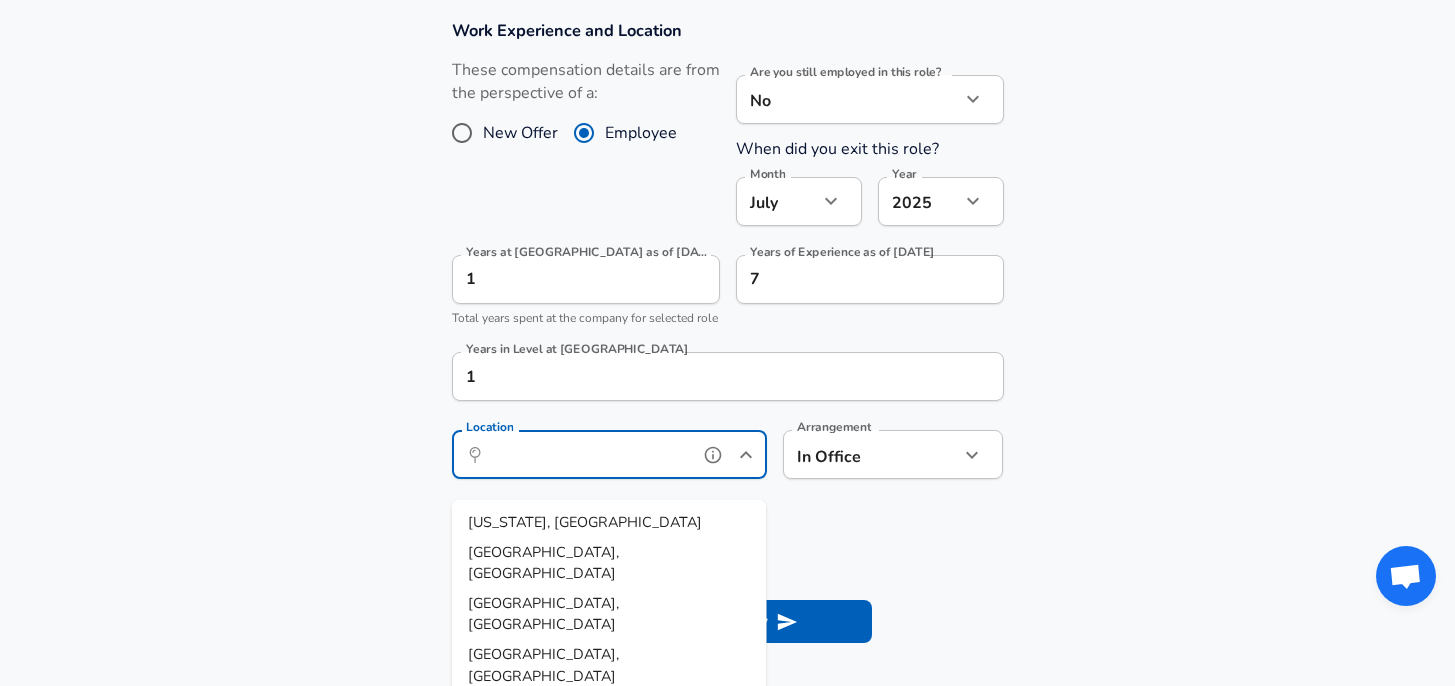 click on "Location" at bounding box center [587, 454] 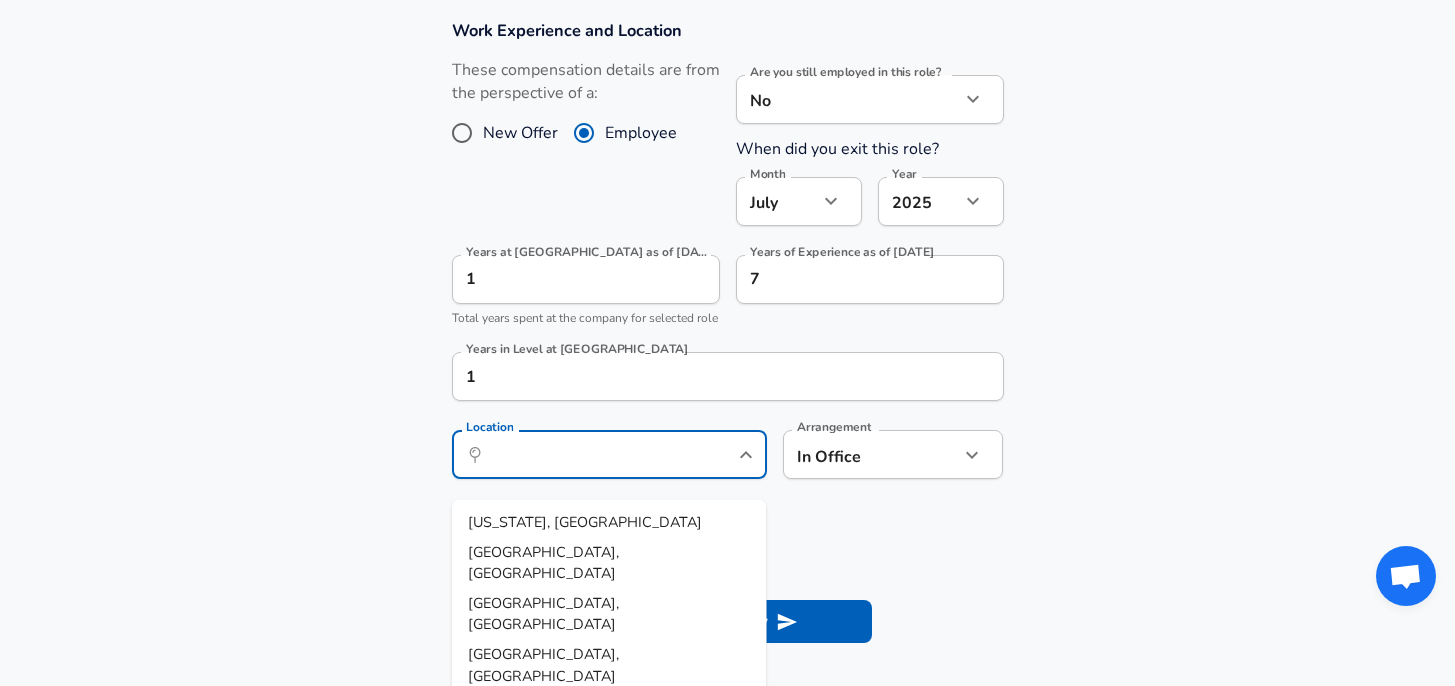 click on "Restart Add Your Salary Upload your offer letter   to verify your submission Enhance Privacy and Anonymity No Automatically hides specific fields until there are enough submissions to safely display the full details.   More Details Based on your submission and the data points that we have already collected, we will automatically hide and anonymize specific fields if there aren't enough data points to remain sufficiently anonymous. Company & Title Information   Enter the company you received your offer from Company MedTrainer Company   Select the title that closest resembles your official title. This should be similar to the title that was present on your offer letter. Title Product Manager Title   Select a job family that best fits your role. If you can't find one, select 'Other' to enter a custom job family Job Family Product Manager Job Family   Select a Specialization that best fits your role. If you can't find one, select 'Other' to enter a custom specialization Select Specialization Enterprise Enterprise" at bounding box center [727, -620] 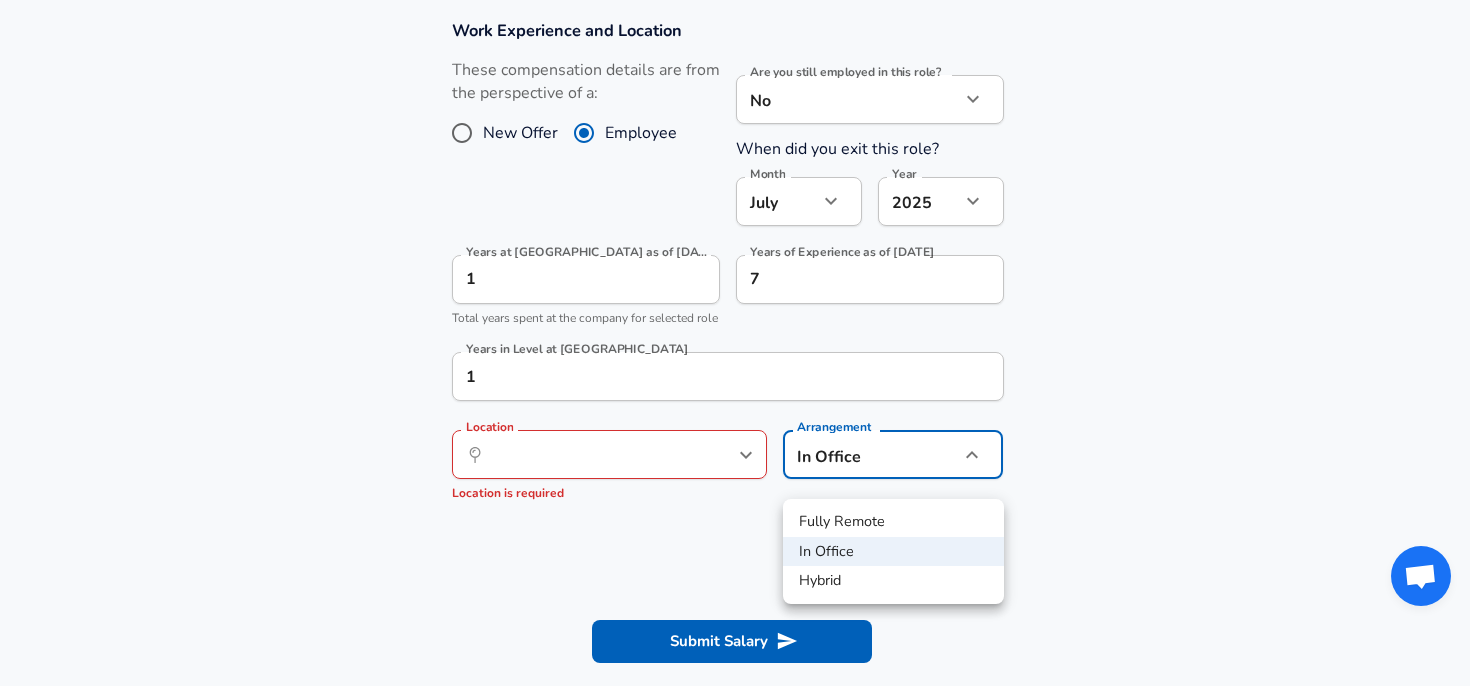click on "Fully Remote" at bounding box center (893, 522) 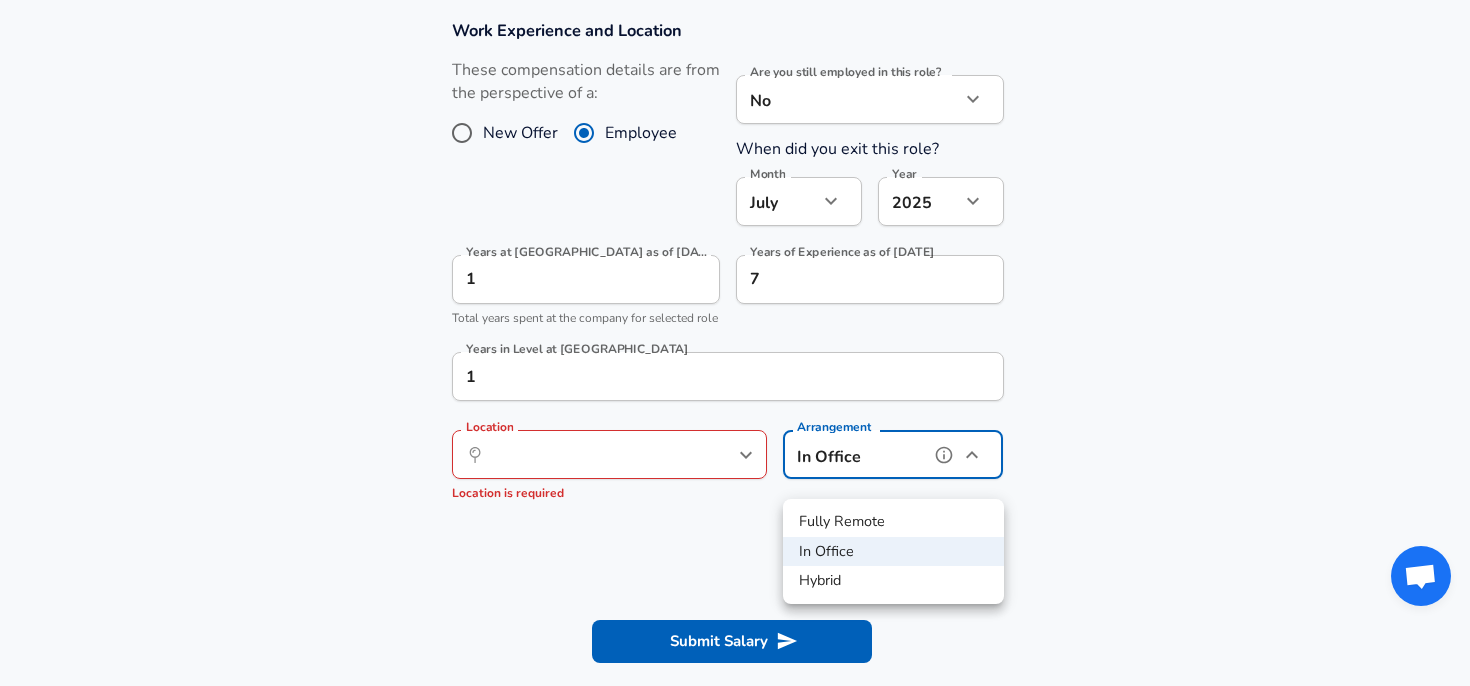 type on "remote" 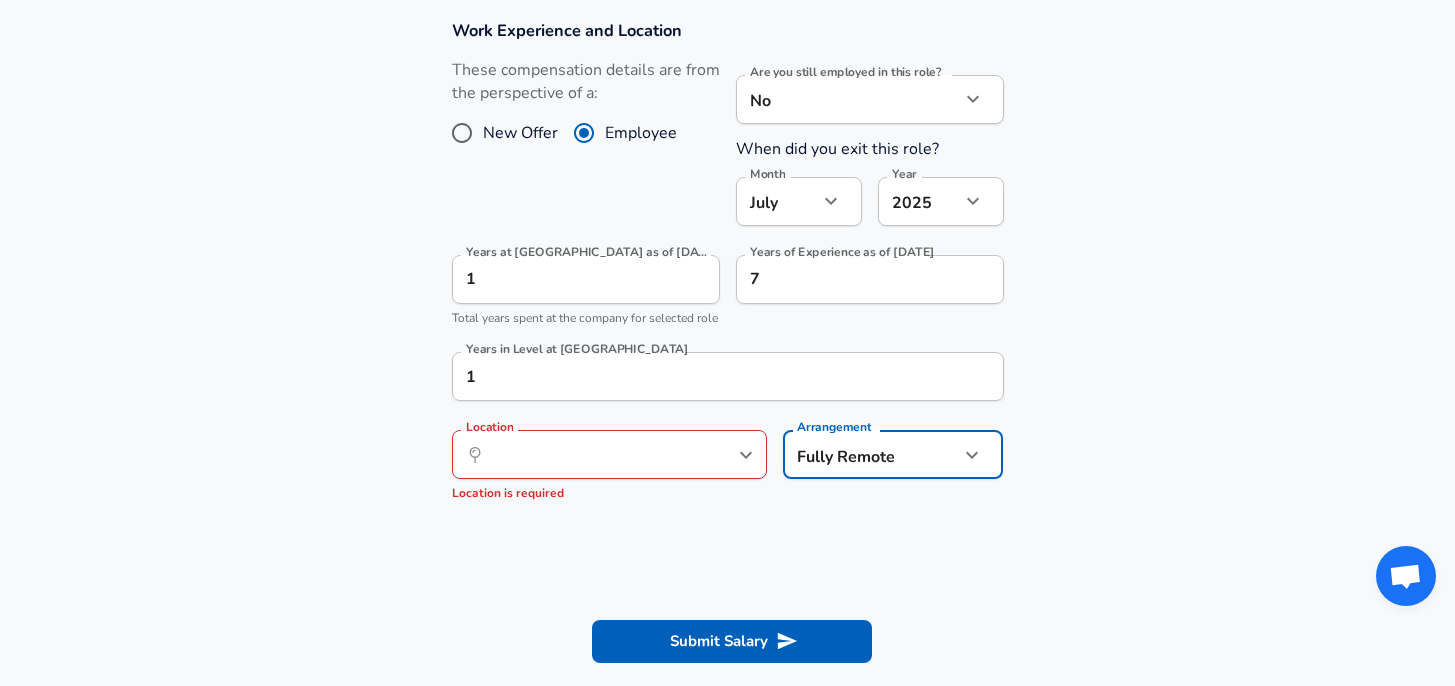 click on "Work Experience and Location These compensation details are from the perspective of a: New Offer Employee Are you still employed in this role? No no Are you still employed in this role? When did you exit this role? Month [DATE] Month Year [DATE] 2025 Year Years at [GEOGRAPHIC_DATA] as of [DATE] 1 Years at [GEOGRAPHIC_DATA] as of [DATE]   Total years spent at the company for selected role Years of Experience as of [DATE] 7 Years of Experience as of [DATE] Years in Level at MedTrainer 1 Years in Level at MedTrainer Location ​ Location Location is required Arrangement Fully Remote remote Arrangement" at bounding box center (727, 270) 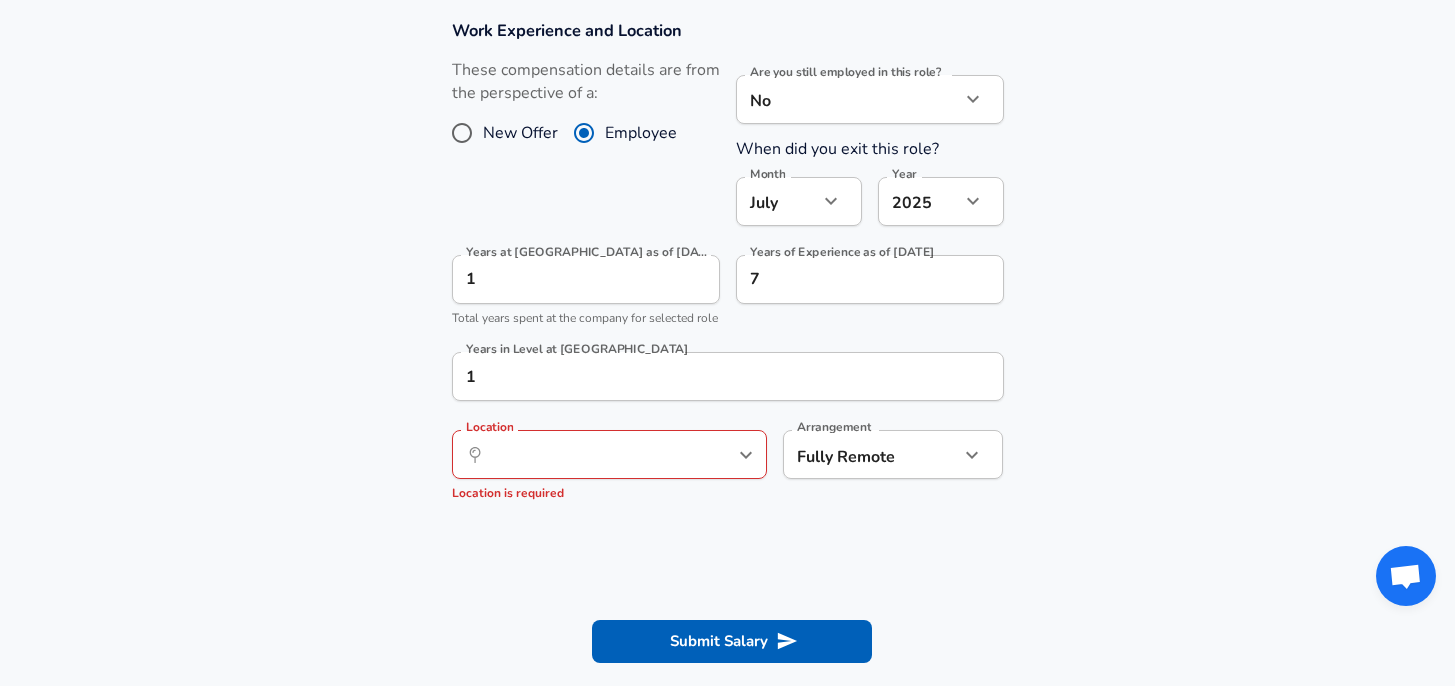 click 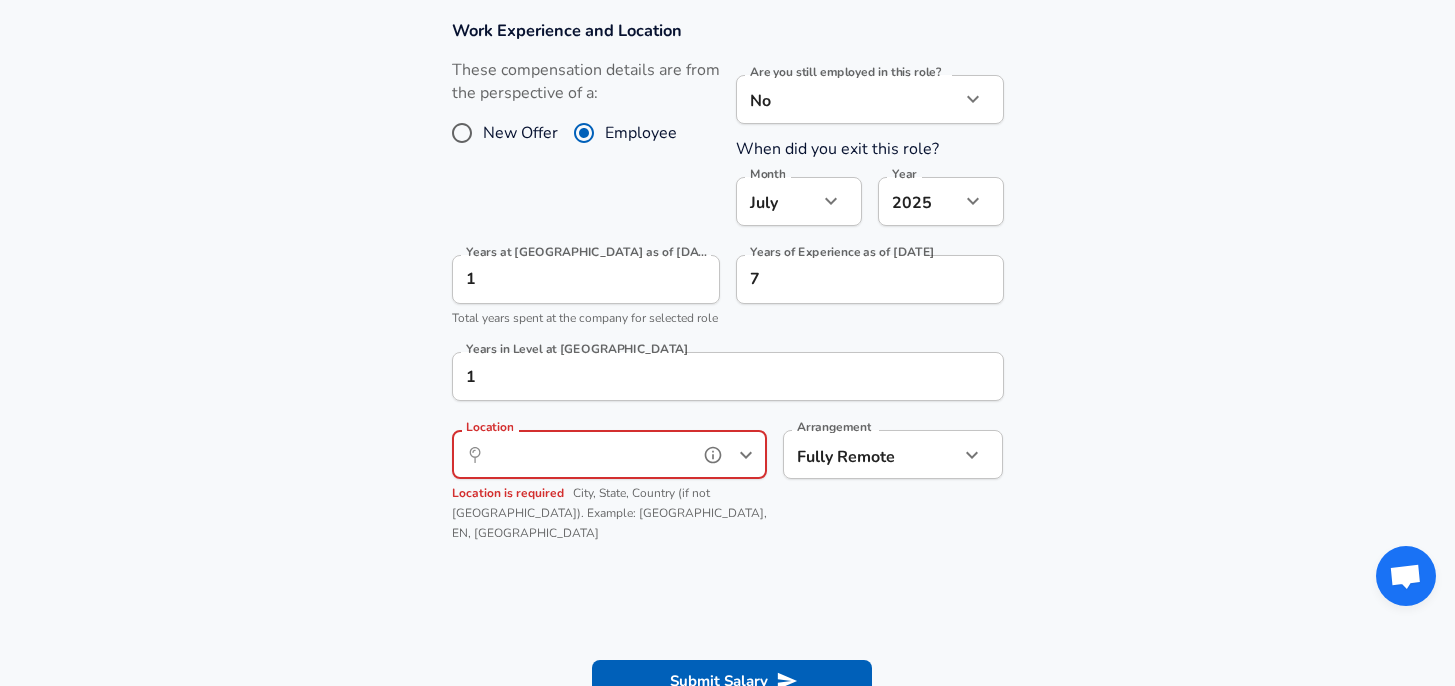 click on "Location" at bounding box center (587, 454) 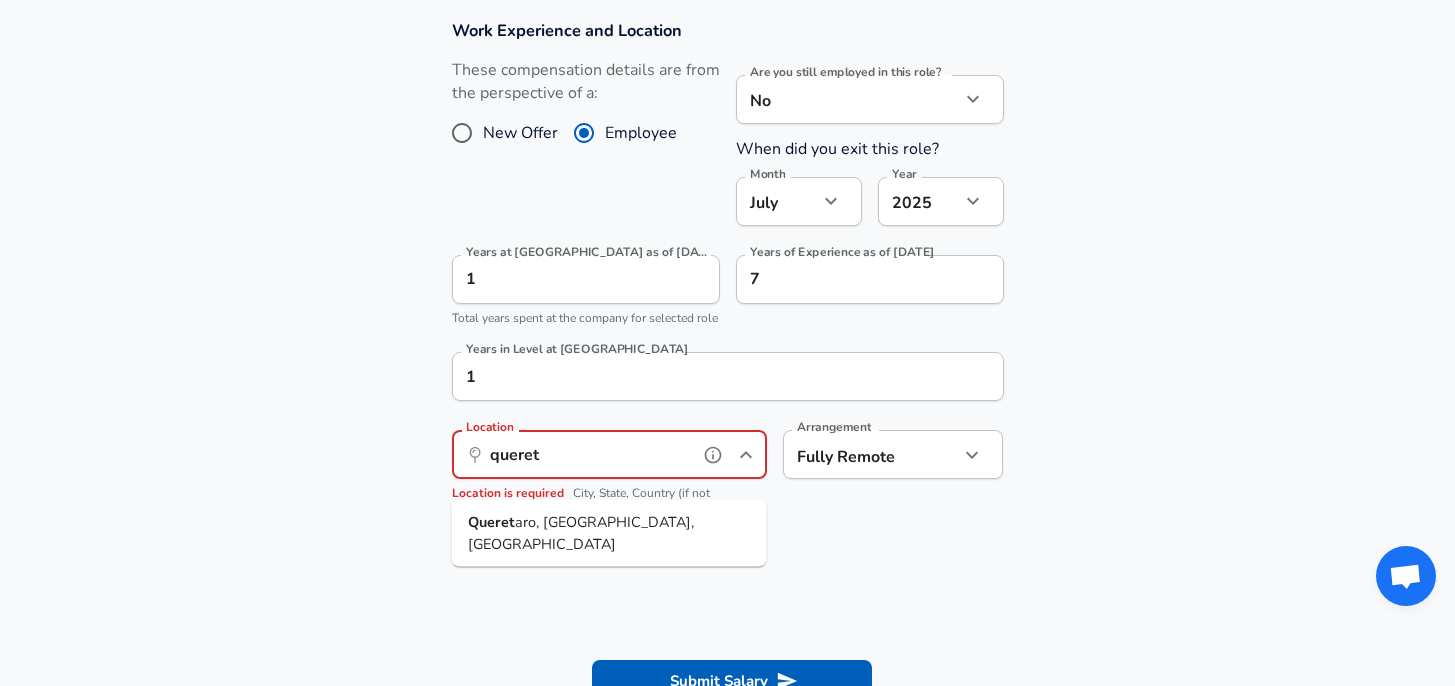 click on "Queret aro, [GEOGRAPHIC_DATA], [GEOGRAPHIC_DATA]" at bounding box center [609, 533] 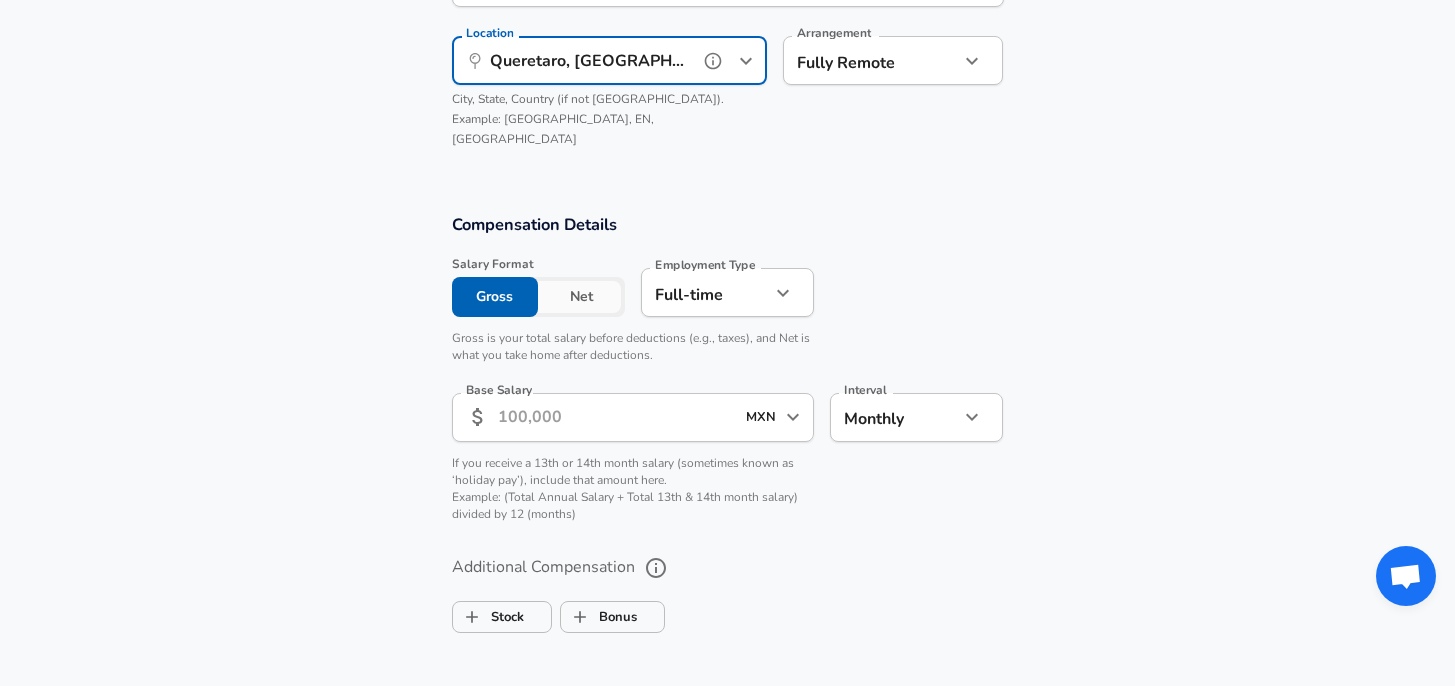 scroll, scrollTop: 1382, scrollLeft: 0, axis: vertical 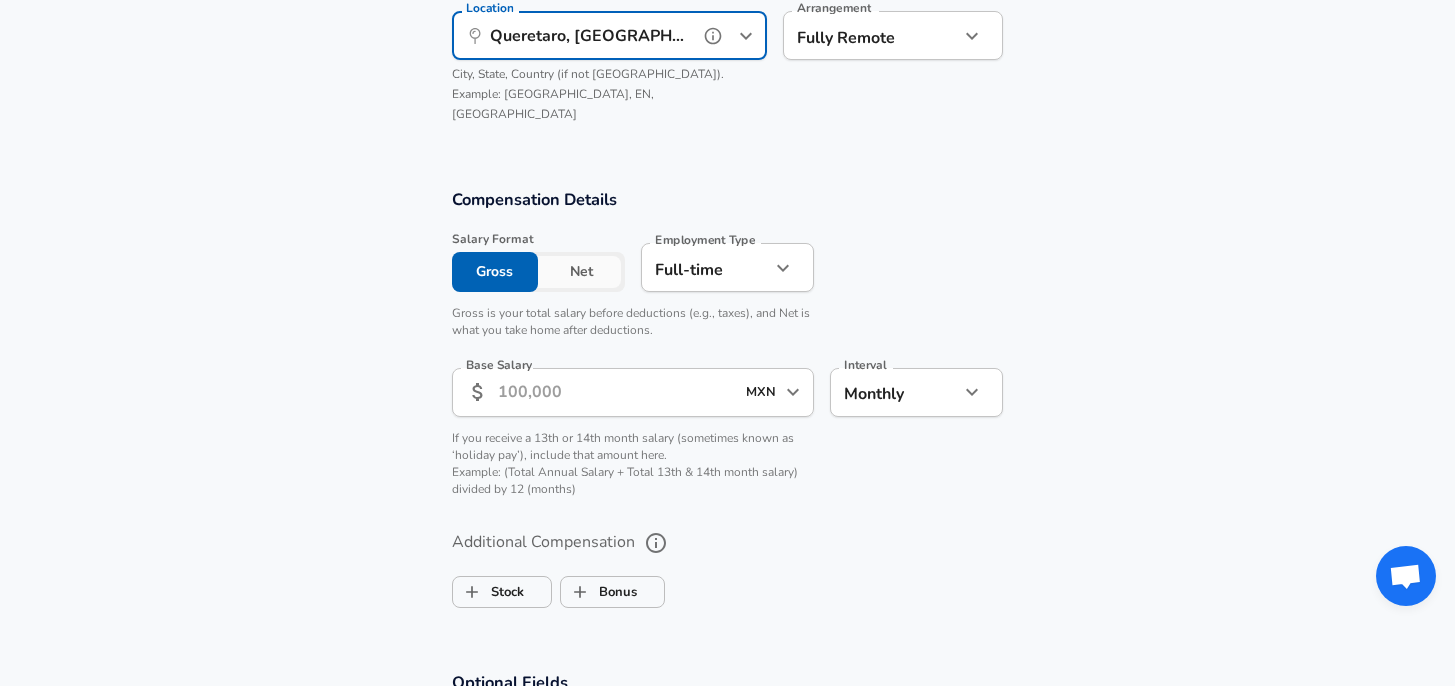 type on "Queretaro, [GEOGRAPHIC_DATA], [GEOGRAPHIC_DATA]" 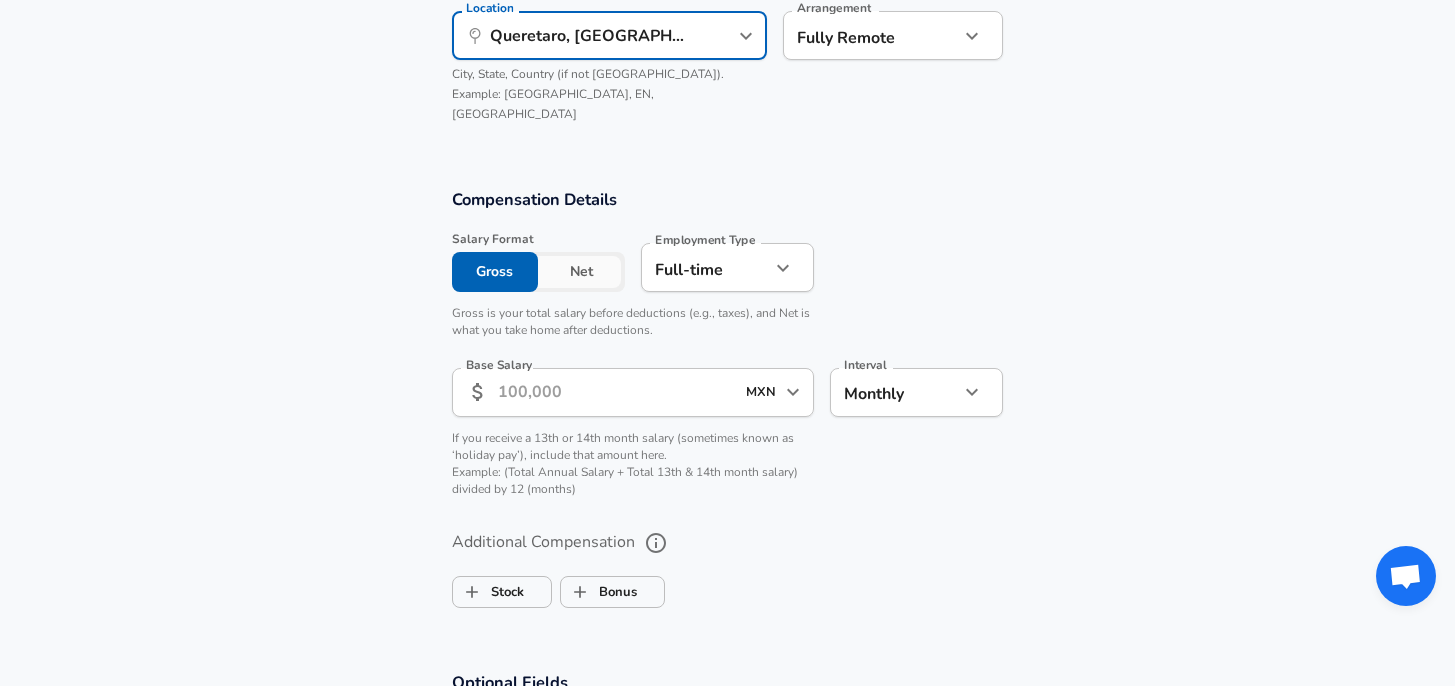 click on "Base Salary" at bounding box center [616, 392] 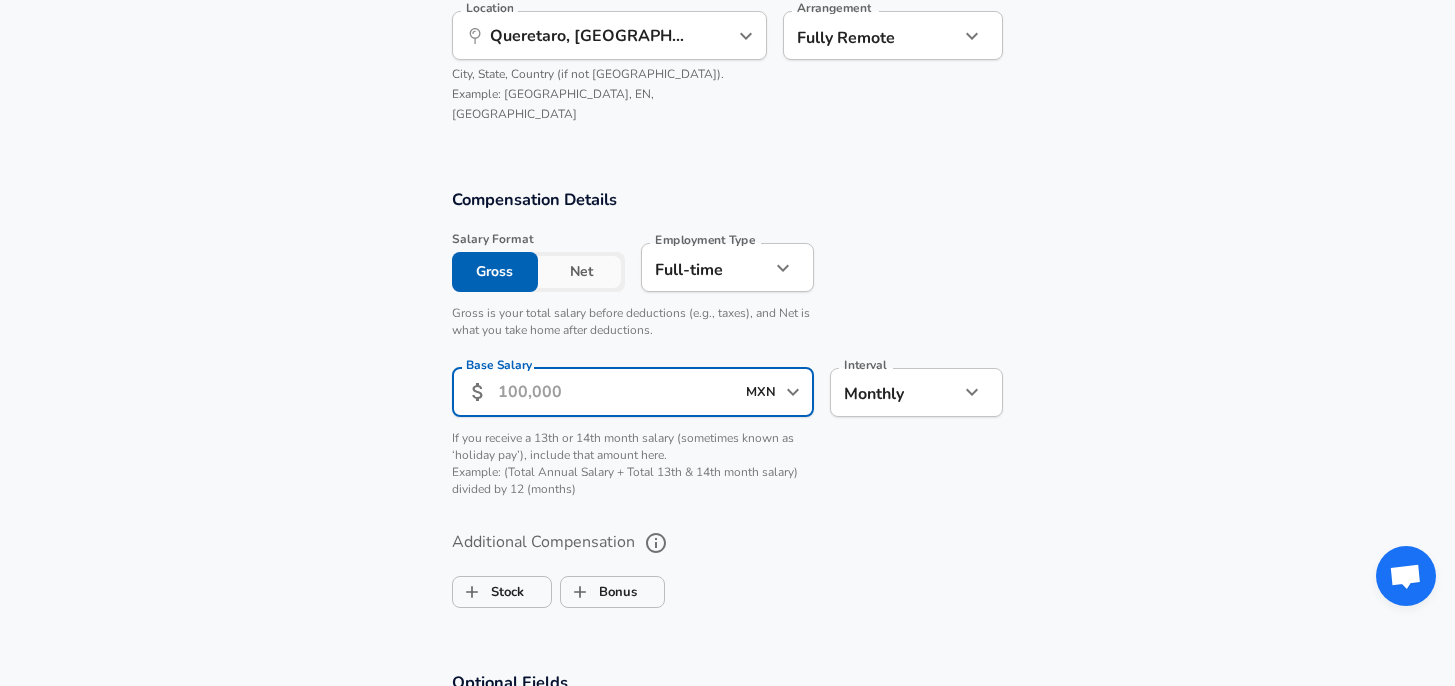click on "Net" at bounding box center [581, 272] 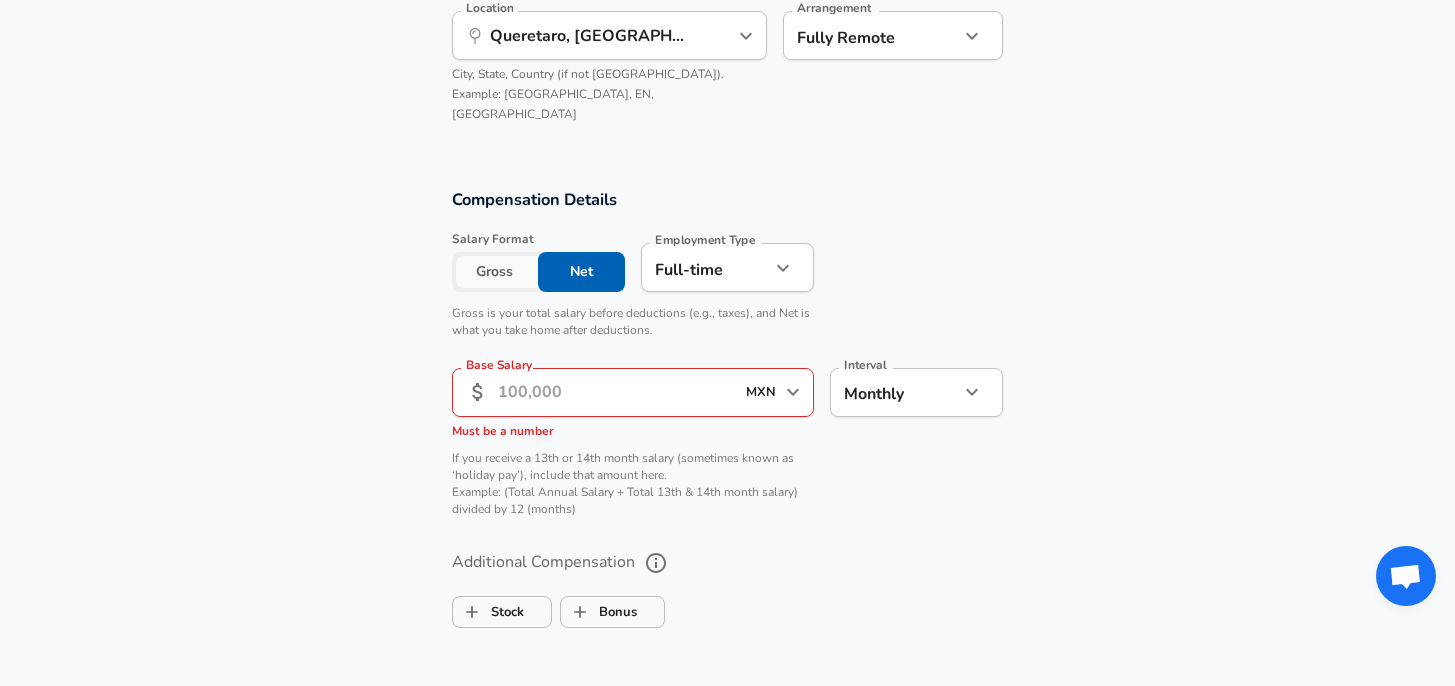 click on "Base Salary ​ MXN ​ Base Salary Must be a number" at bounding box center (633, 405) 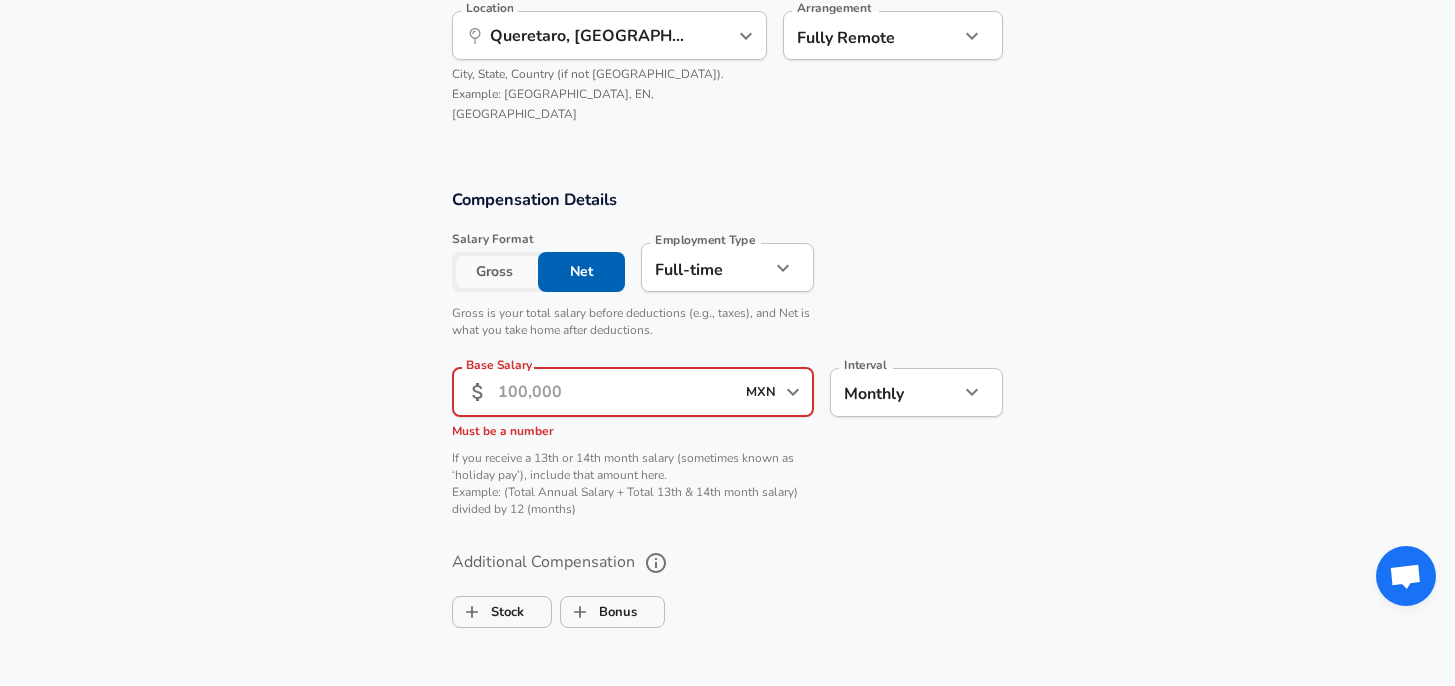 click on "Base Salary" at bounding box center [616, 392] 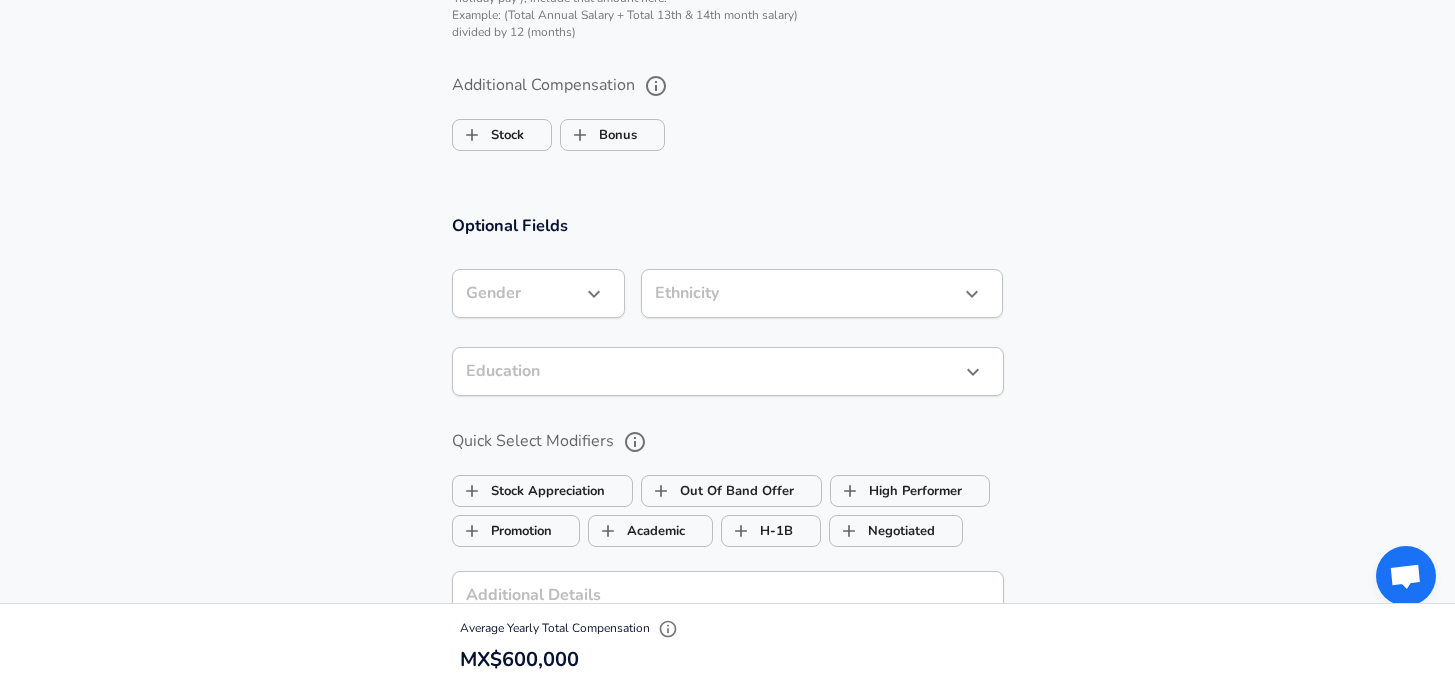 scroll, scrollTop: 1840, scrollLeft: 0, axis: vertical 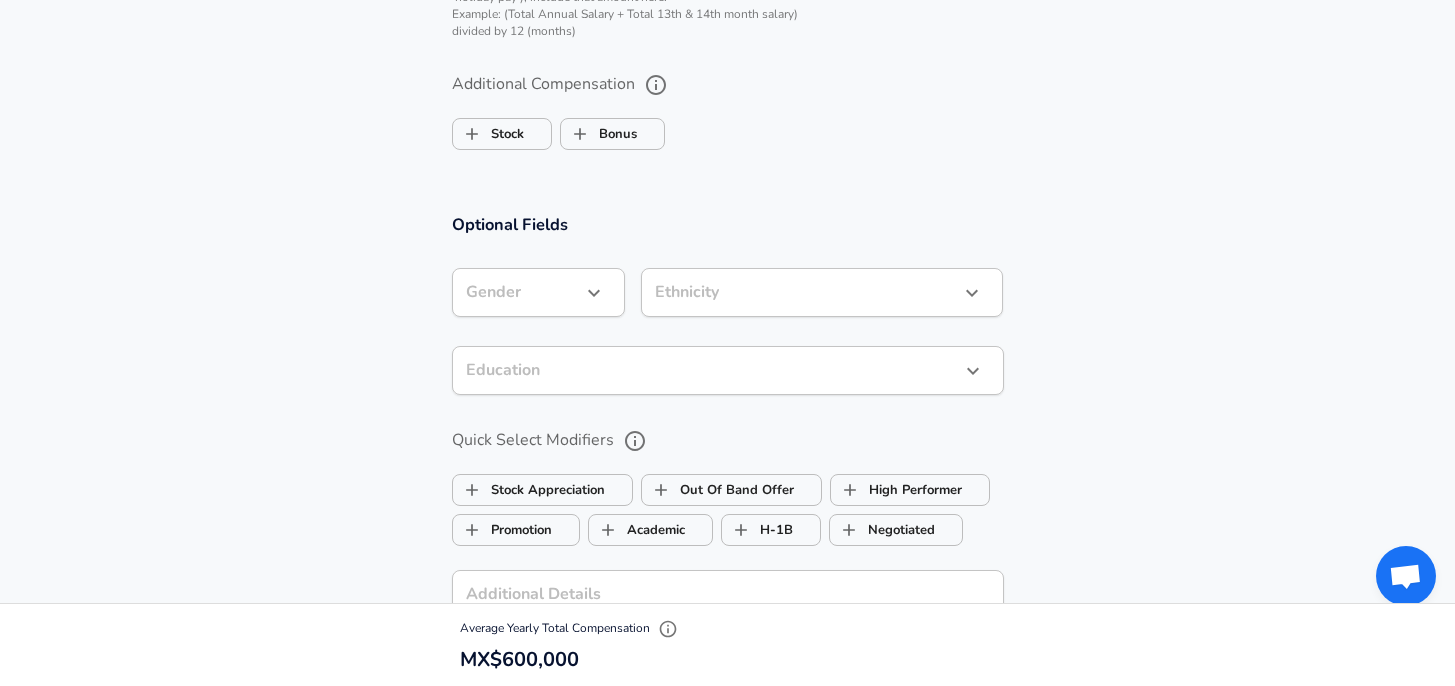 type on "50,000" 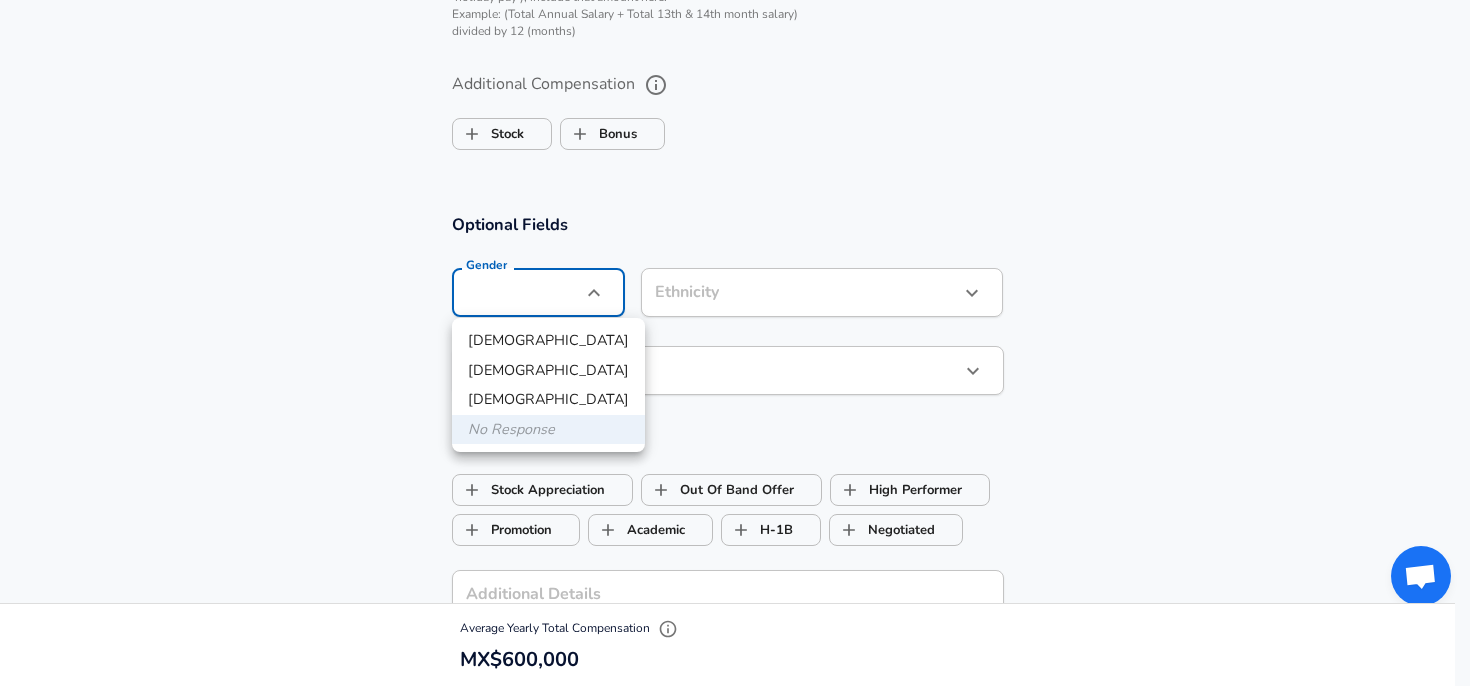 click on "[DEMOGRAPHIC_DATA] [DEMOGRAPHIC_DATA] [DEMOGRAPHIC_DATA] No Response" at bounding box center [548, 385] 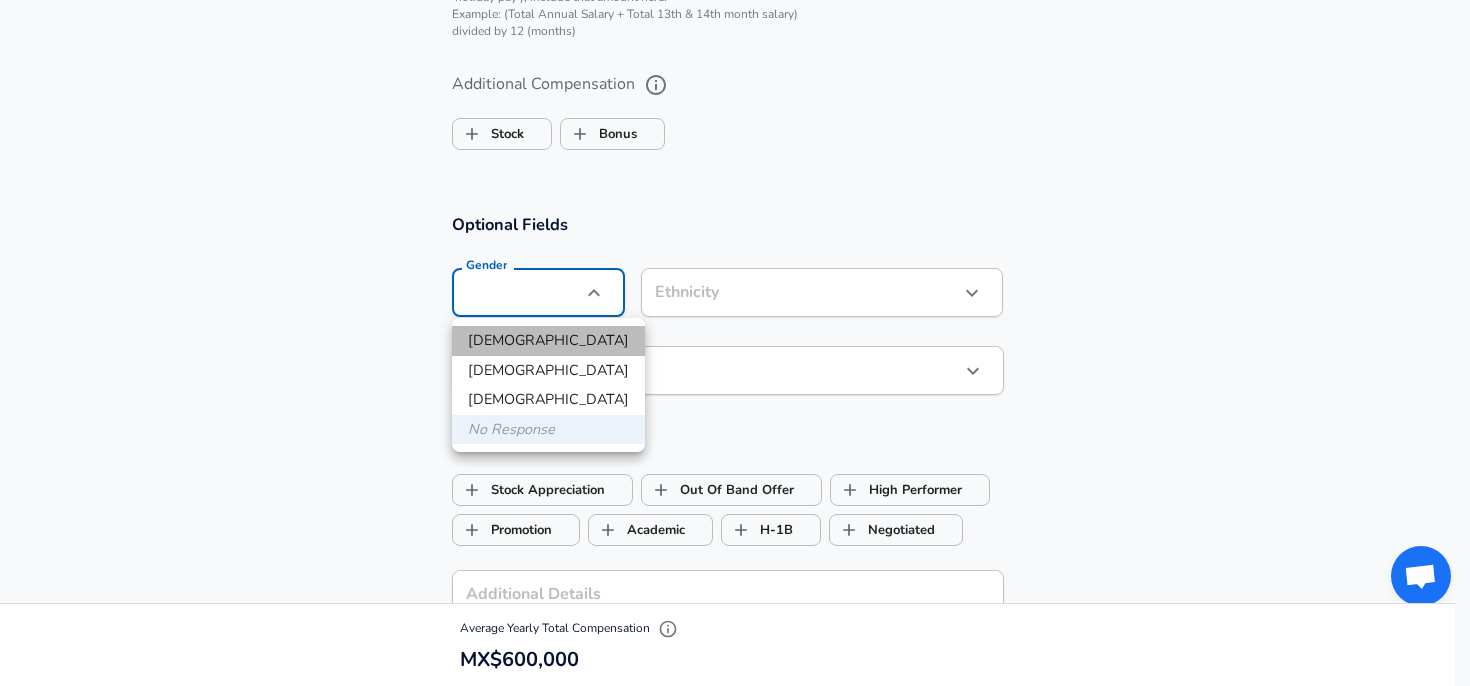 click on "[DEMOGRAPHIC_DATA]" at bounding box center [548, 341] 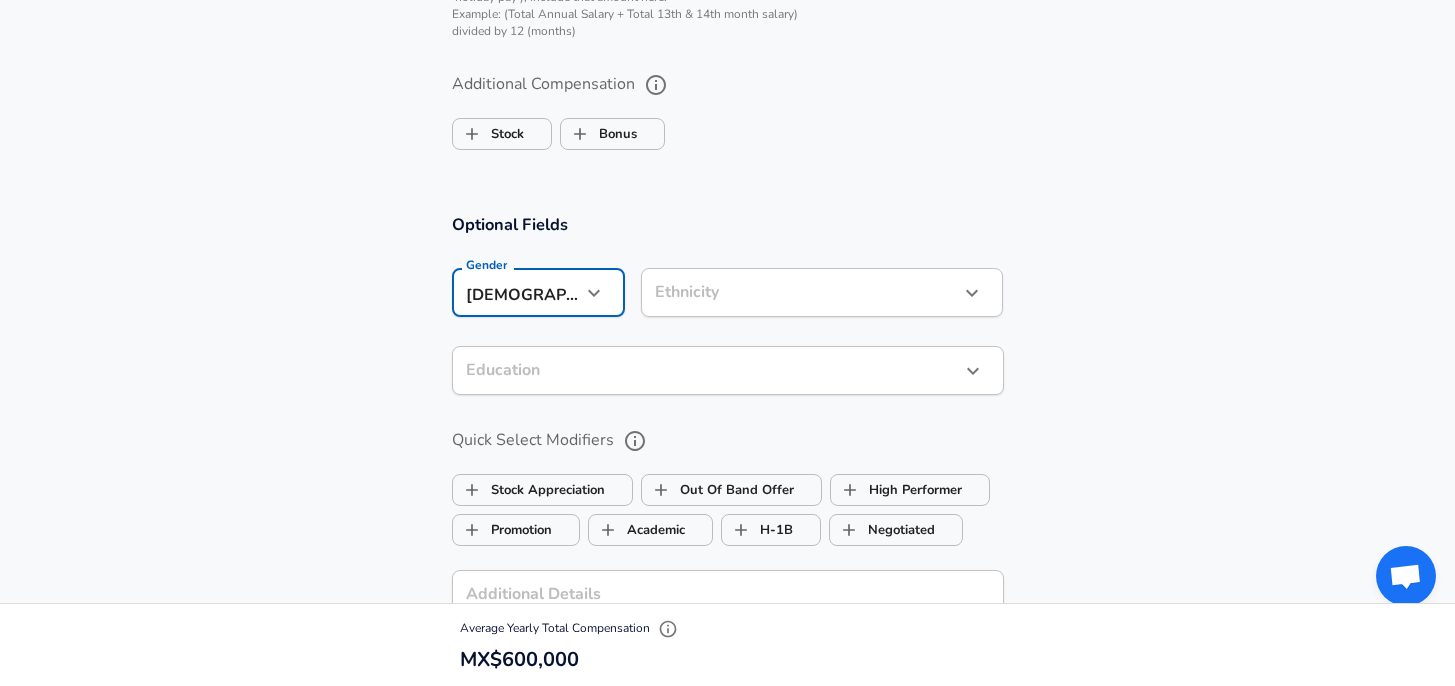 click on "Ethnicity ​ Ethnicity" at bounding box center (814, 291) 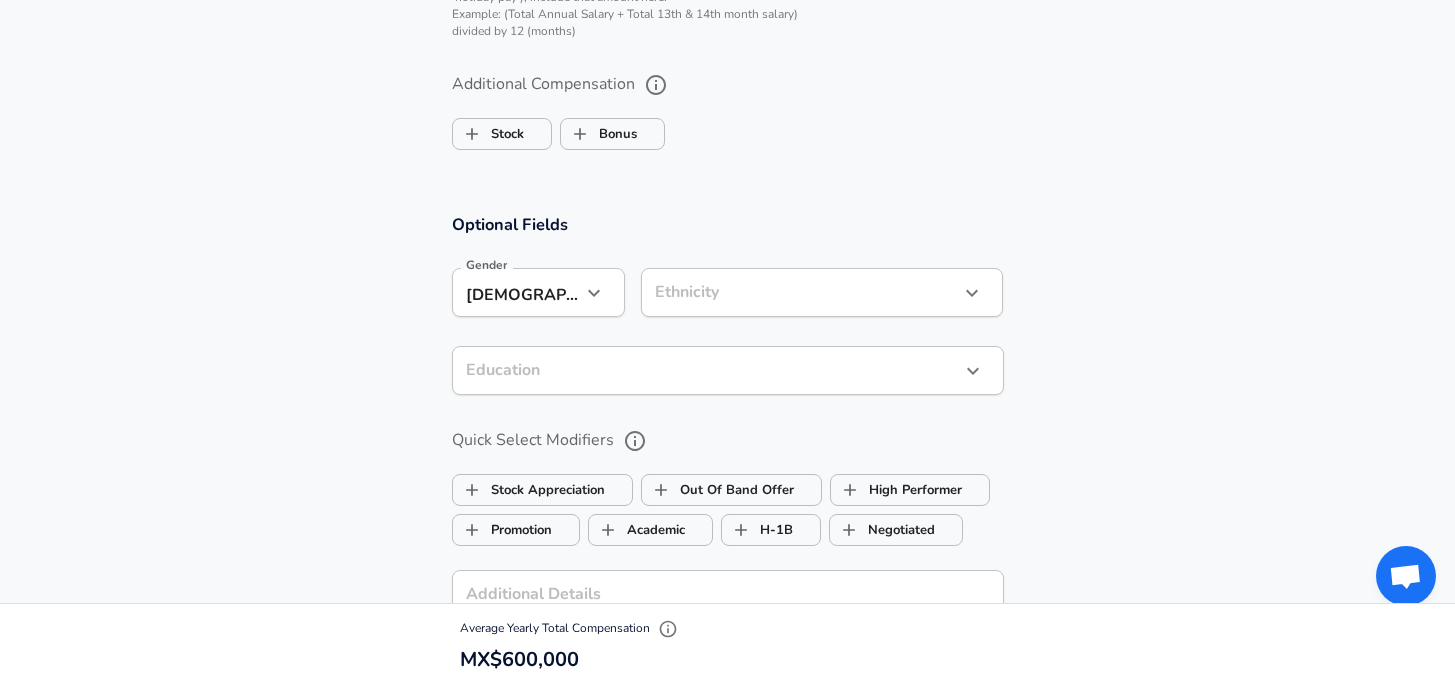 click on "Restart Add Your Salary Upload your offer letter   to verify your submission Enhance Privacy and Anonymity No Automatically hides specific fields until there are enough submissions to safely display the full details.   More Details Based on your submission and the data points that we have already collected, we will automatically hide and anonymize specific fields if there aren't enough data points to remain sufficiently anonymous. Company & Title Information   Enter the company you received your offer from Company MedTrainer Company   Select the title that closest resembles your official title. This should be similar to the title that was present on your offer letter. Title Product Manager Title   Select a job family that best fits your role. If you can't find one, select 'Other' to enter a custom job family Job Family Product Manager Job Family   Select a Specialization that best fits your role. If you can't find one, select 'Other' to enter a custom specialization Select Specialization Enterprise Enterprise" at bounding box center (727, -1497) 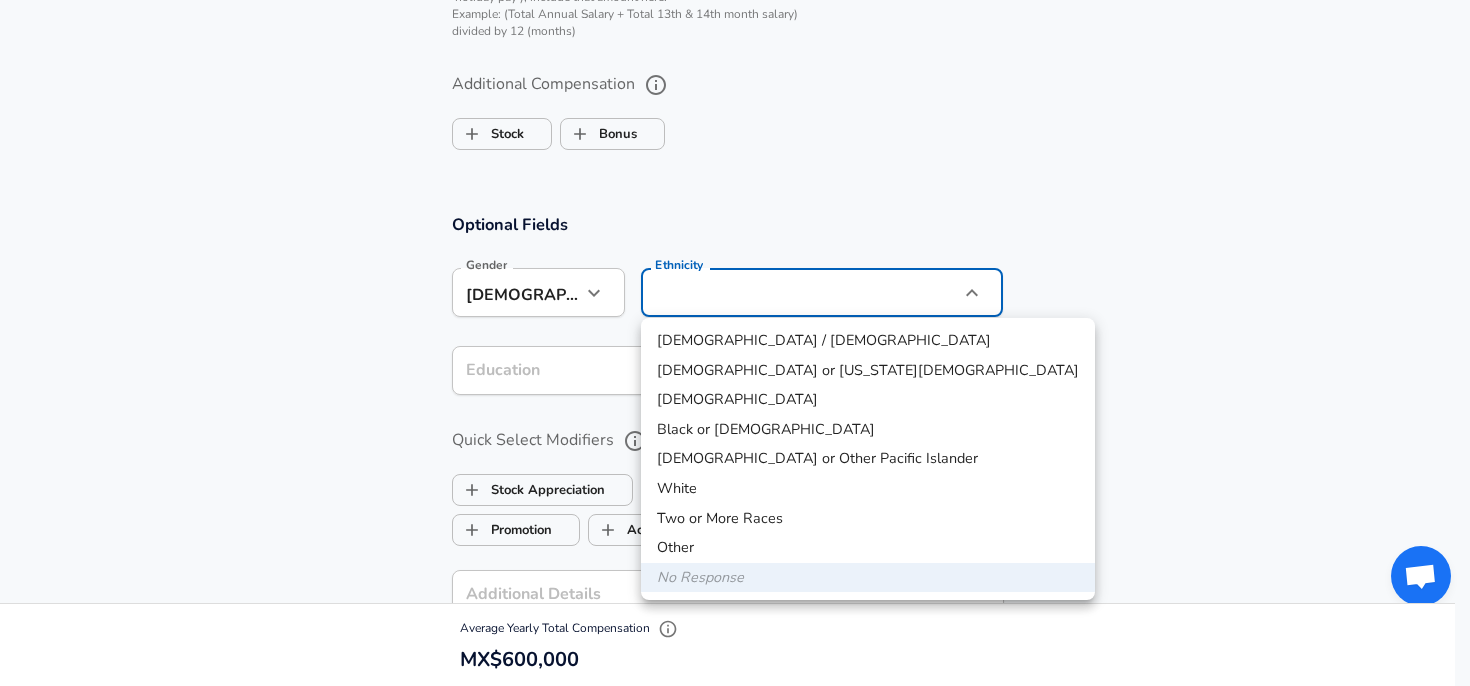 click on "[DEMOGRAPHIC_DATA] / [DEMOGRAPHIC_DATA]" at bounding box center [868, 341] 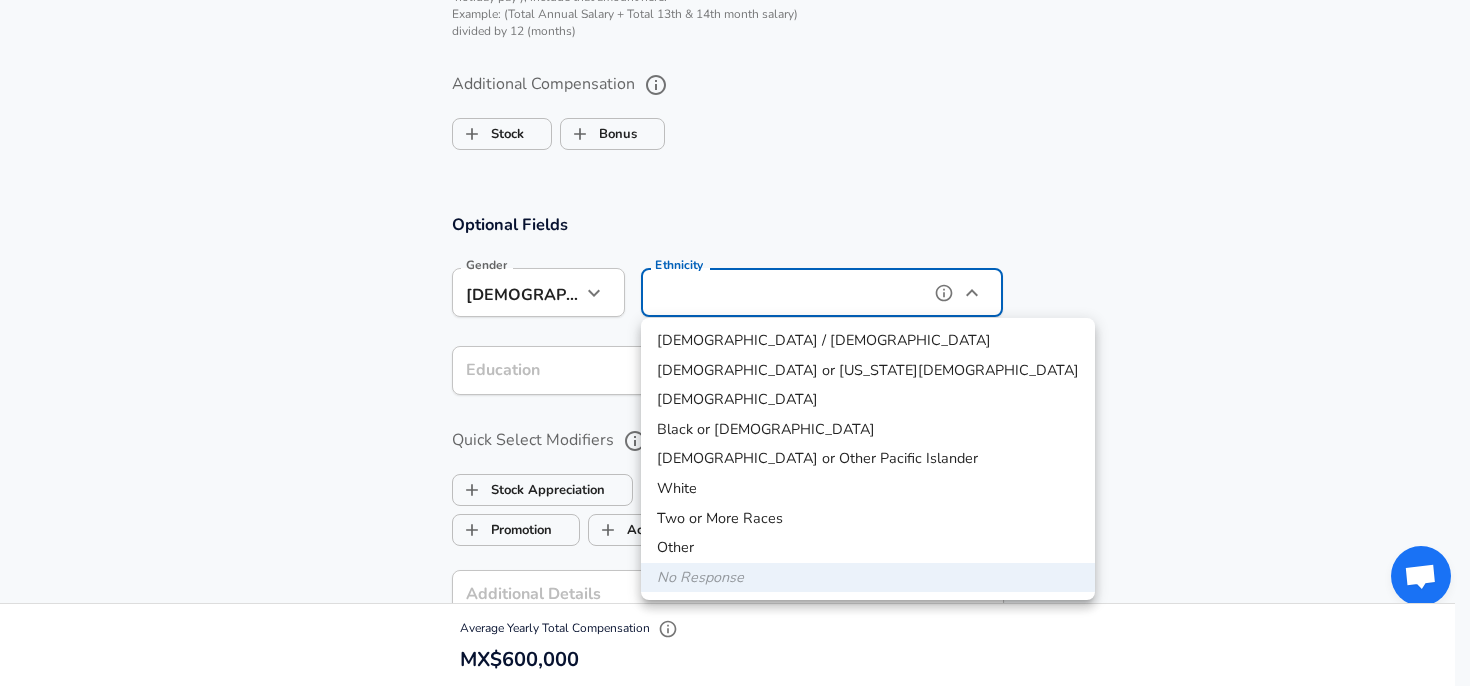 type on "[DEMOGRAPHIC_DATA] / [DEMOGRAPHIC_DATA]" 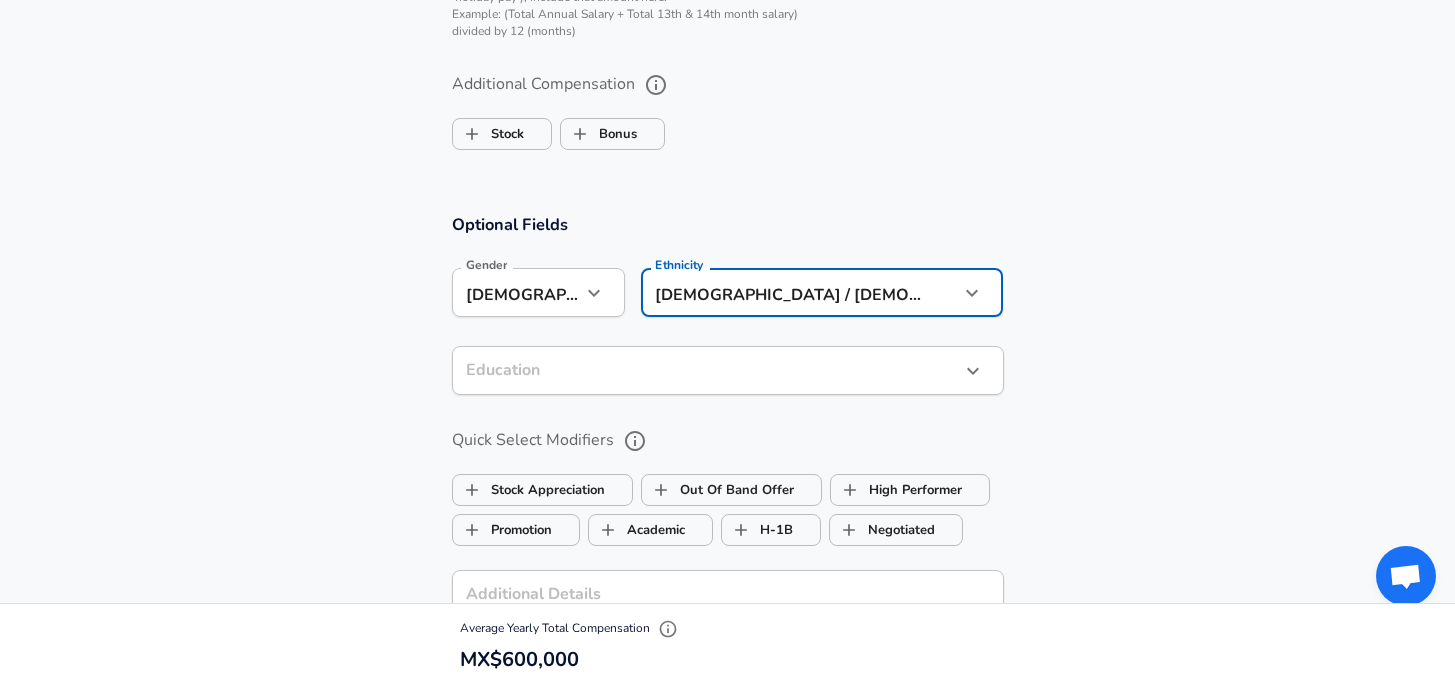 click on "Restart Add Your Salary Upload your offer letter   to verify your submission Enhance Privacy and Anonymity No Automatically hides specific fields until there are enough submissions to safely display the full details.   More Details Based on your submission and the data points that we have already collected, we will automatically hide and anonymize specific fields if there aren't enough data points to remain sufficiently anonymous. Company & Title Information   Enter the company you received your offer from Company MedTrainer Company   Select the title that closest resembles your official title. This should be similar to the title that was present on your offer letter. Title Product Manager Title   Select a job family that best fits your role. If you can't find one, select 'Other' to enter a custom job family Job Family Product Manager Job Family   Select a Specialization that best fits your role. If you can't find one, select 'Other' to enter a custom specialization Select Specialization Enterprise Enterprise" at bounding box center [727, -1497] 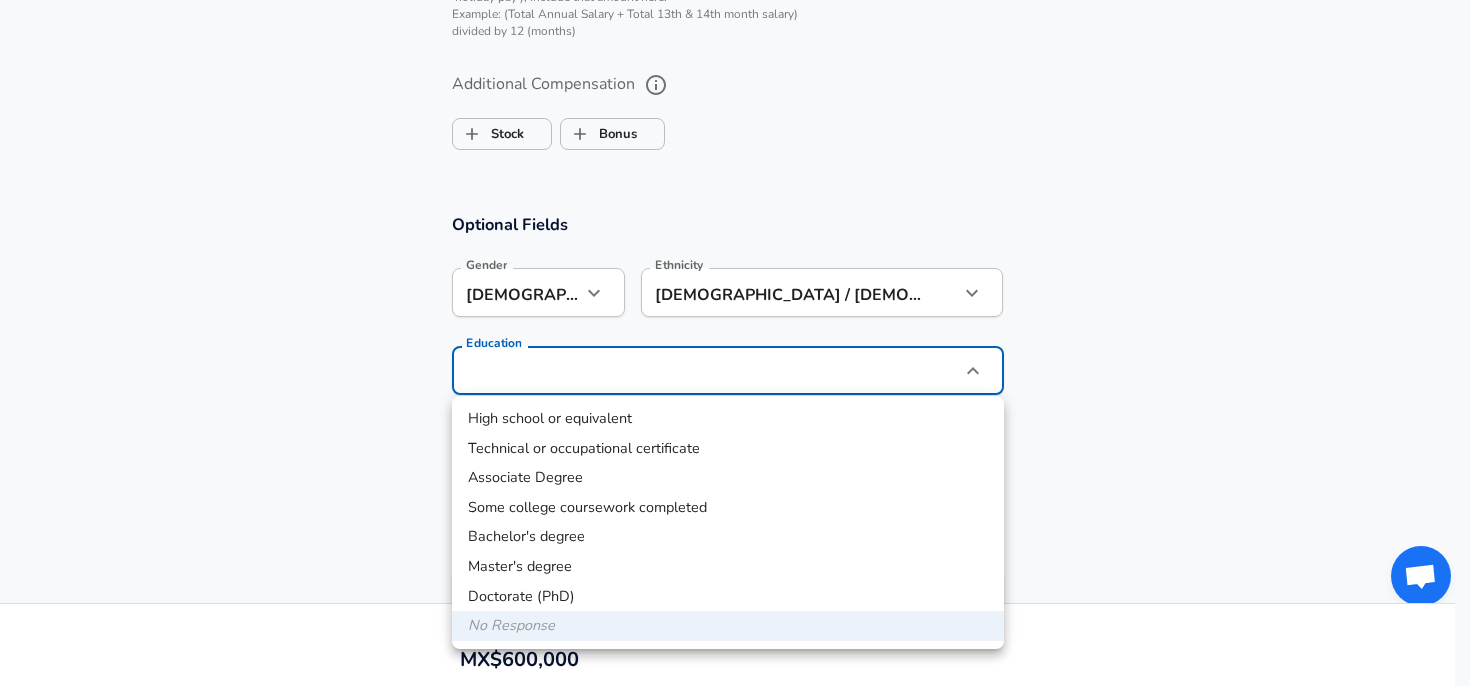click on "Bachelor's degree" at bounding box center (728, 537) 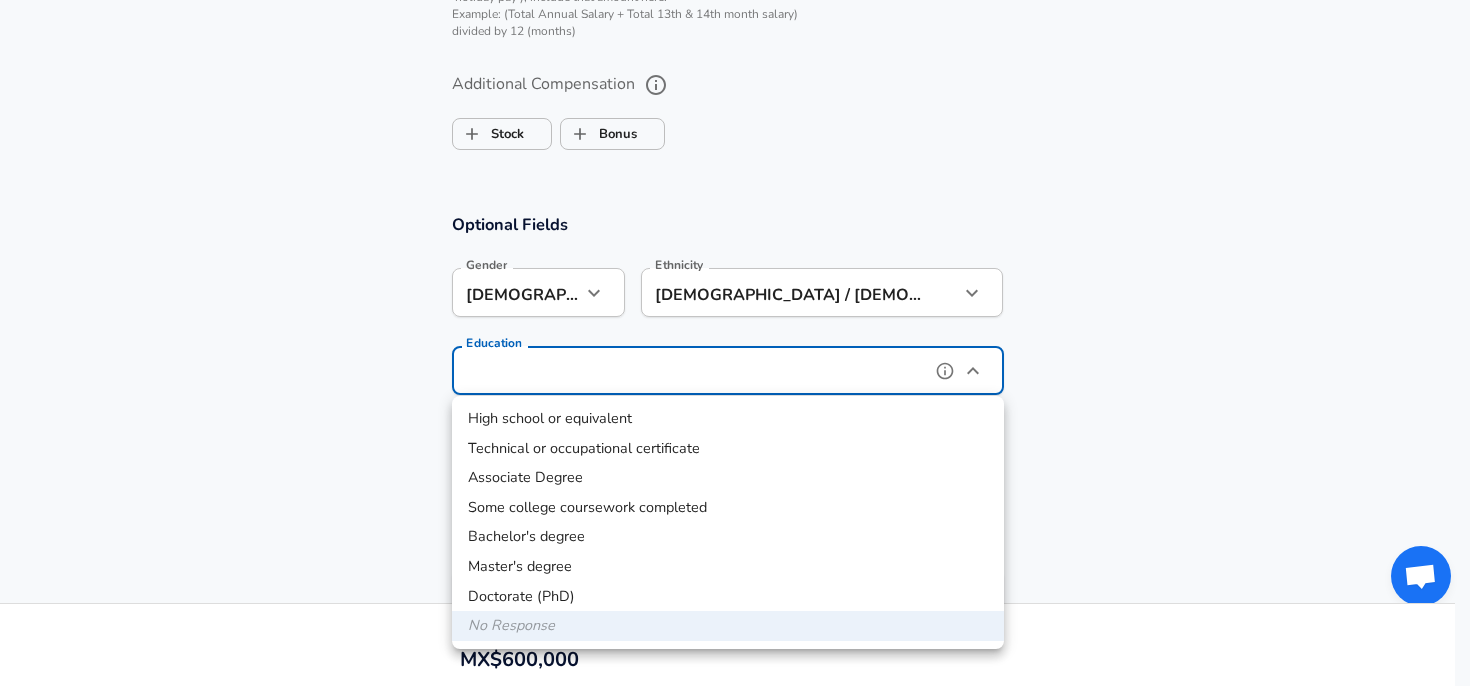 type on "Bachelors degree" 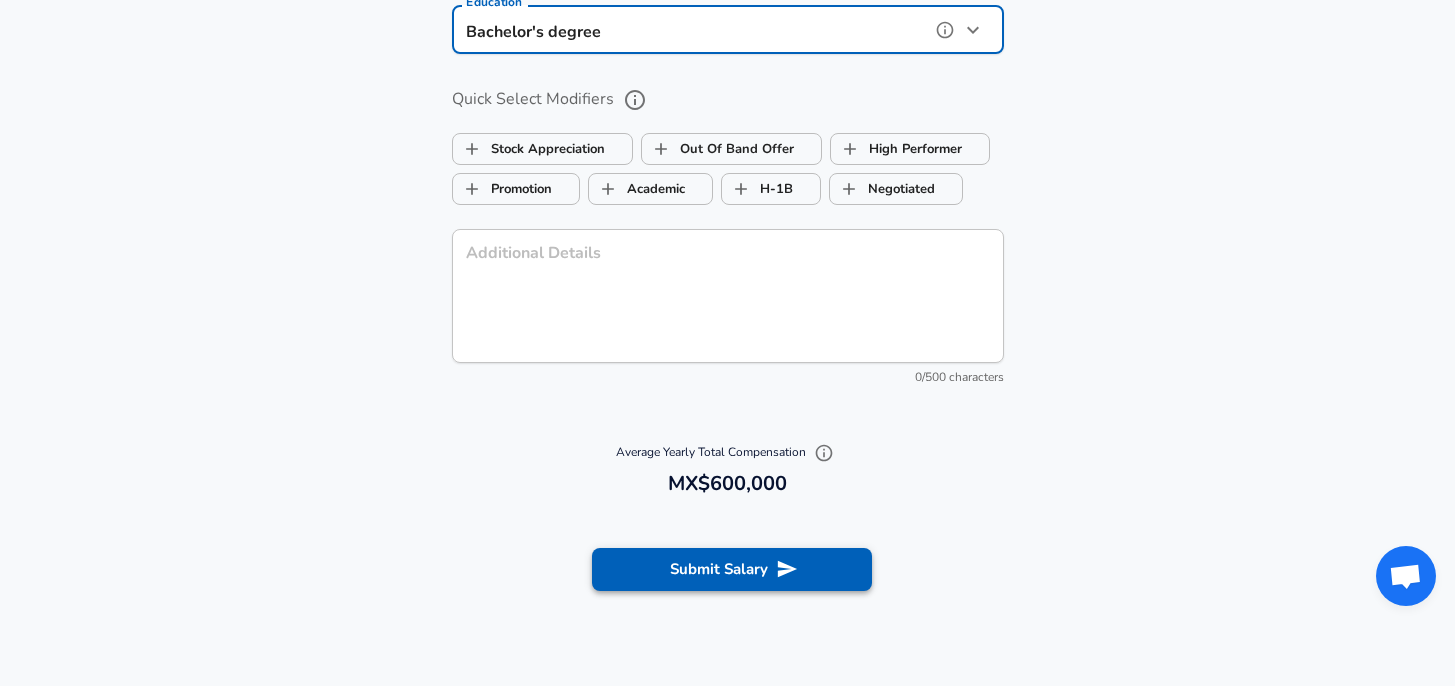 scroll, scrollTop: 2182, scrollLeft: 0, axis: vertical 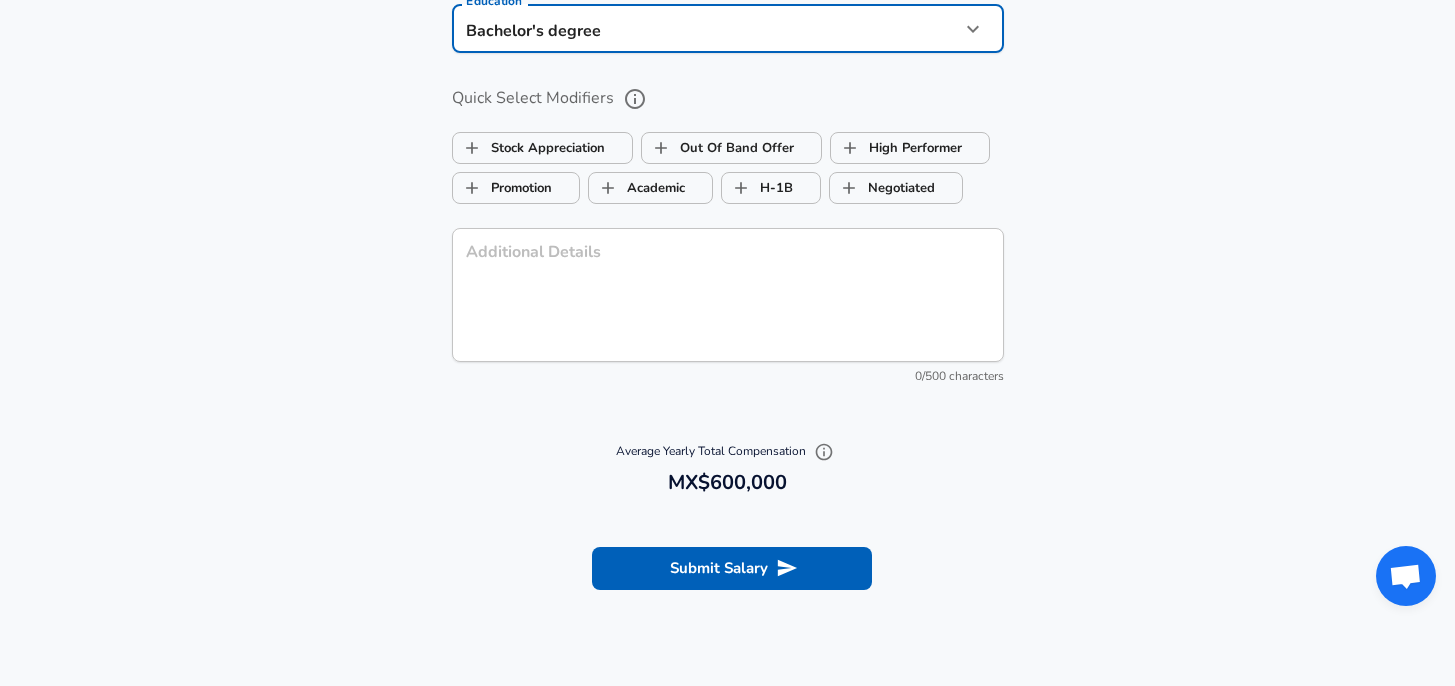 click 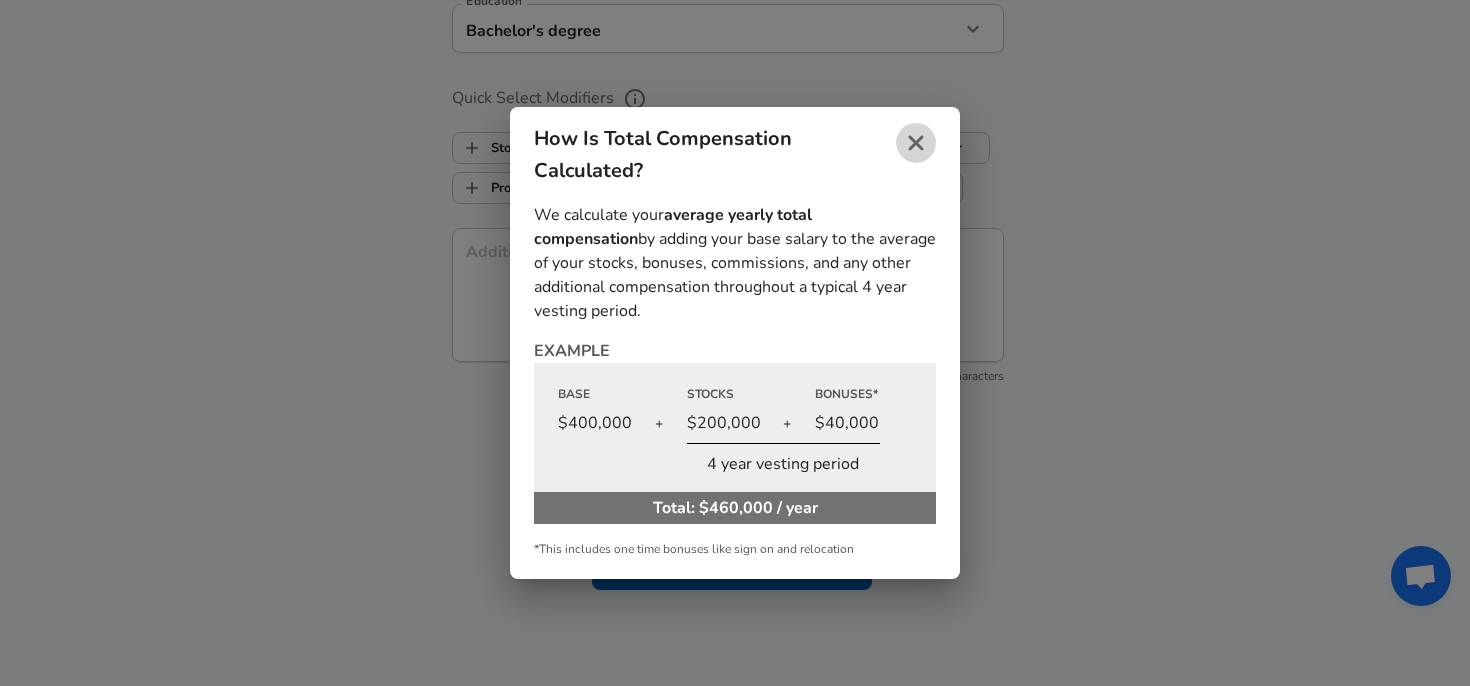 click 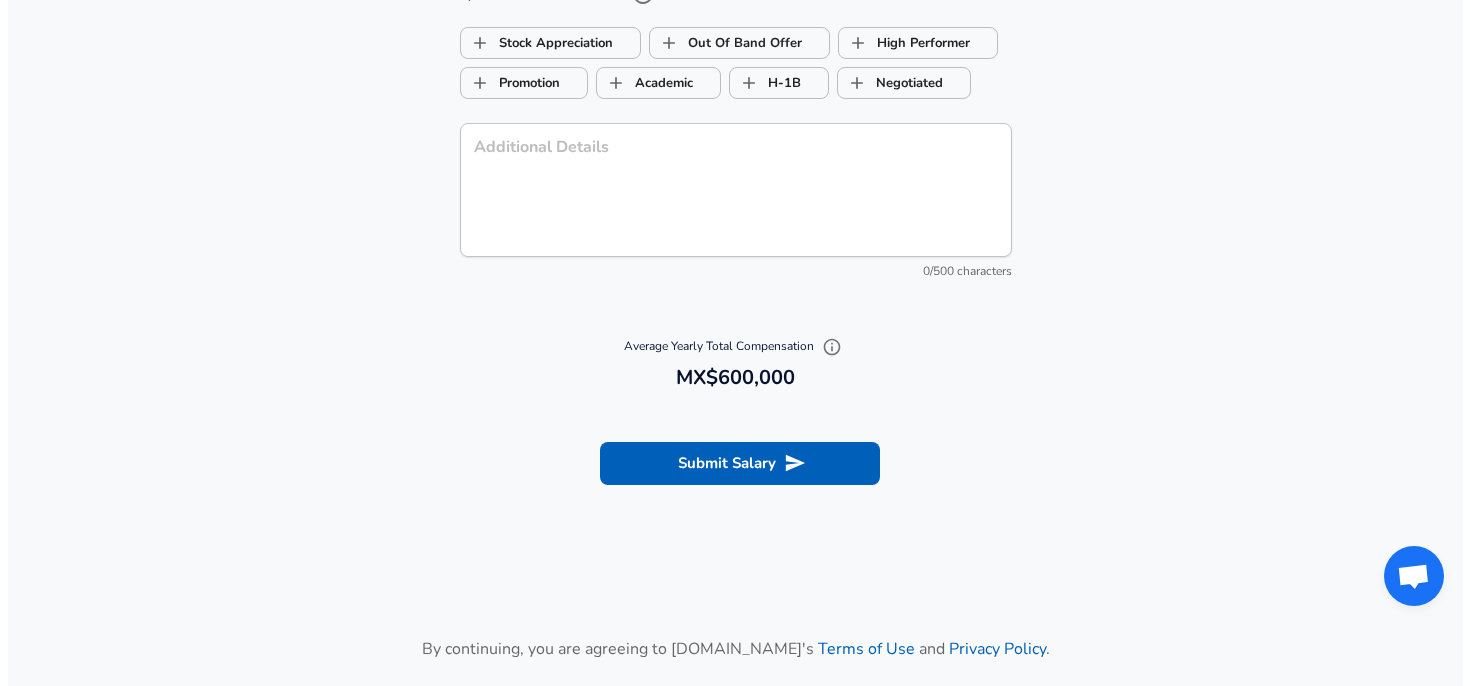 scroll, scrollTop: 2288, scrollLeft: 0, axis: vertical 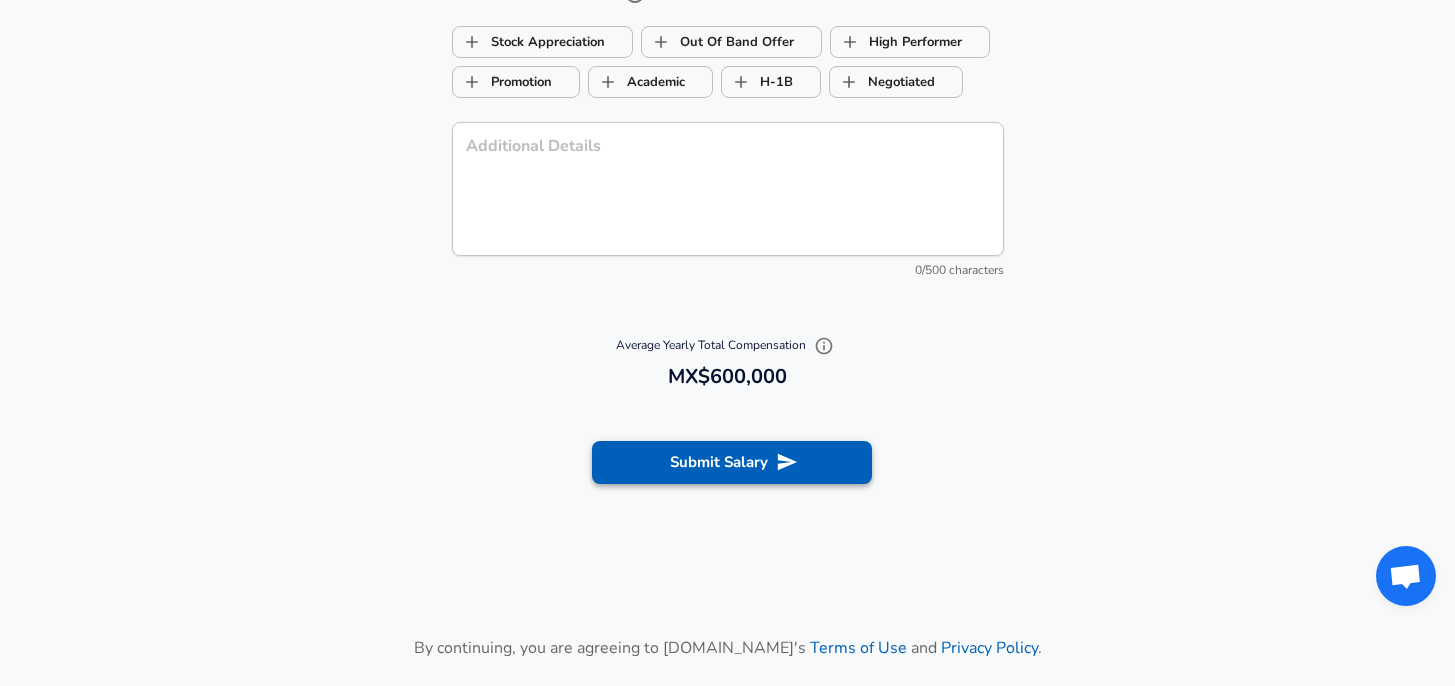 click 